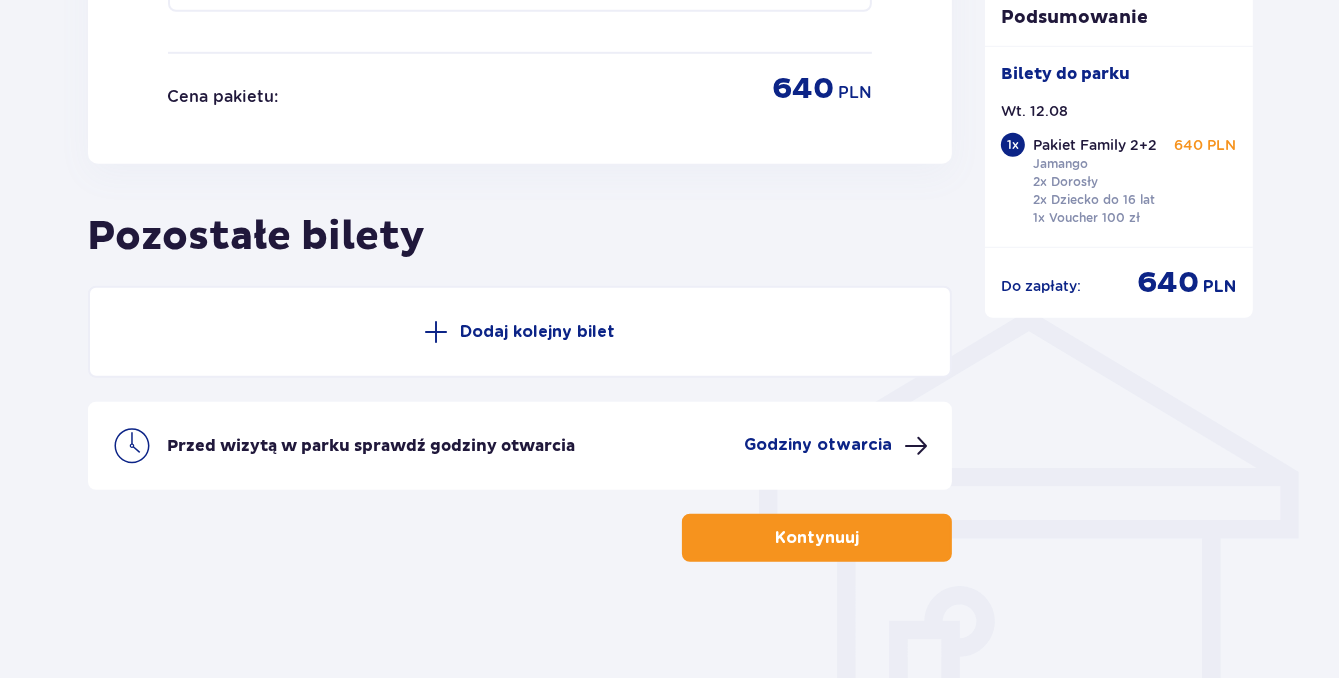 scroll, scrollTop: 892, scrollLeft: 0, axis: vertical 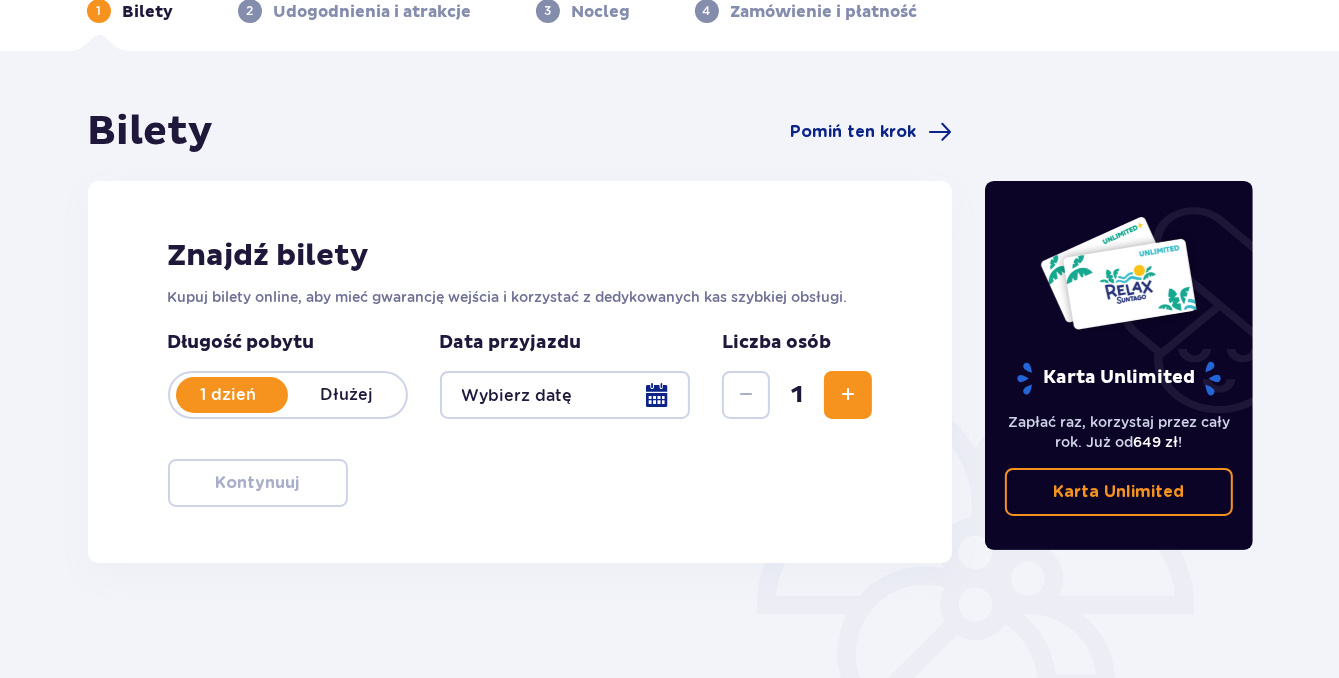 click at bounding box center [565, 395] 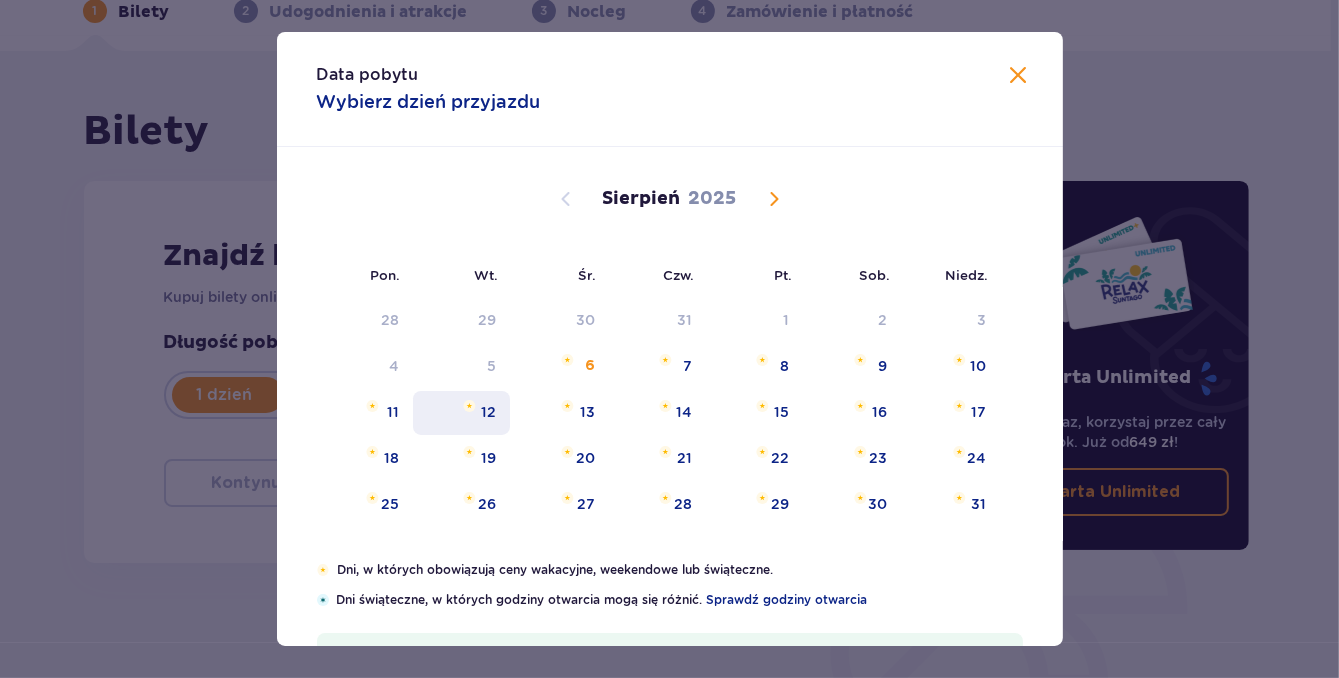 click on "12" at bounding box center (488, 412) 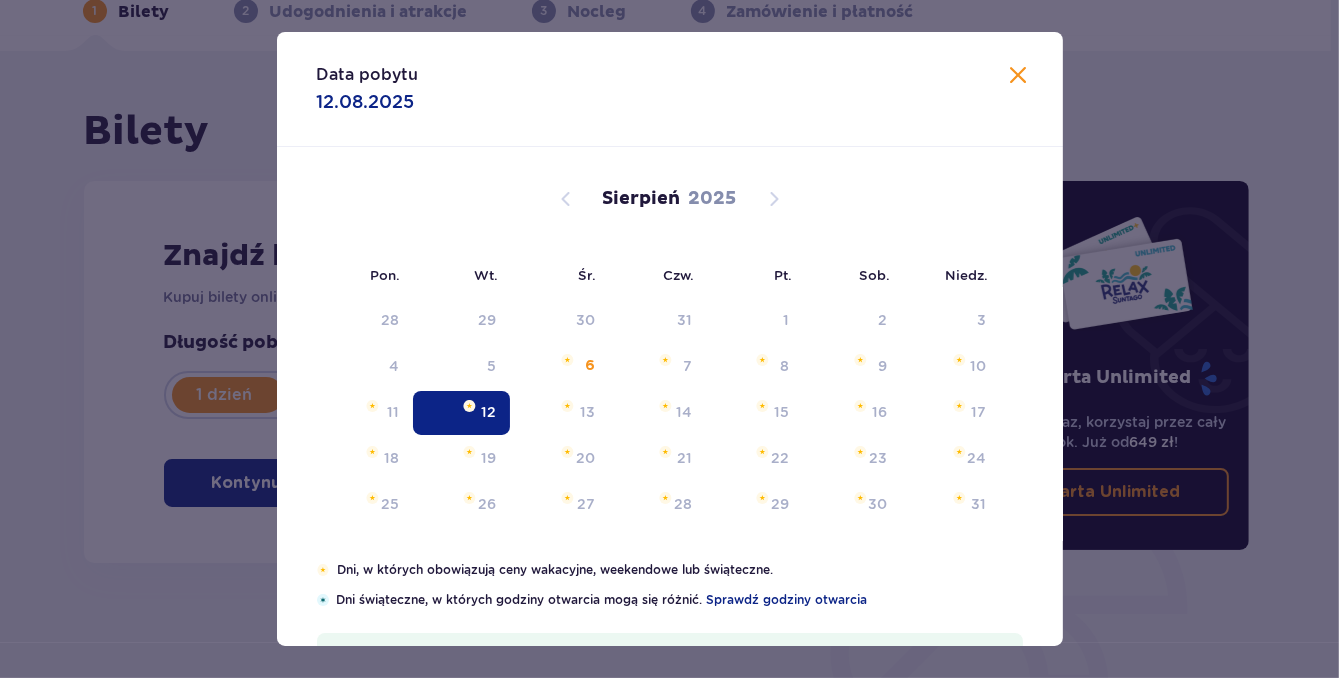 type on "12.08.25" 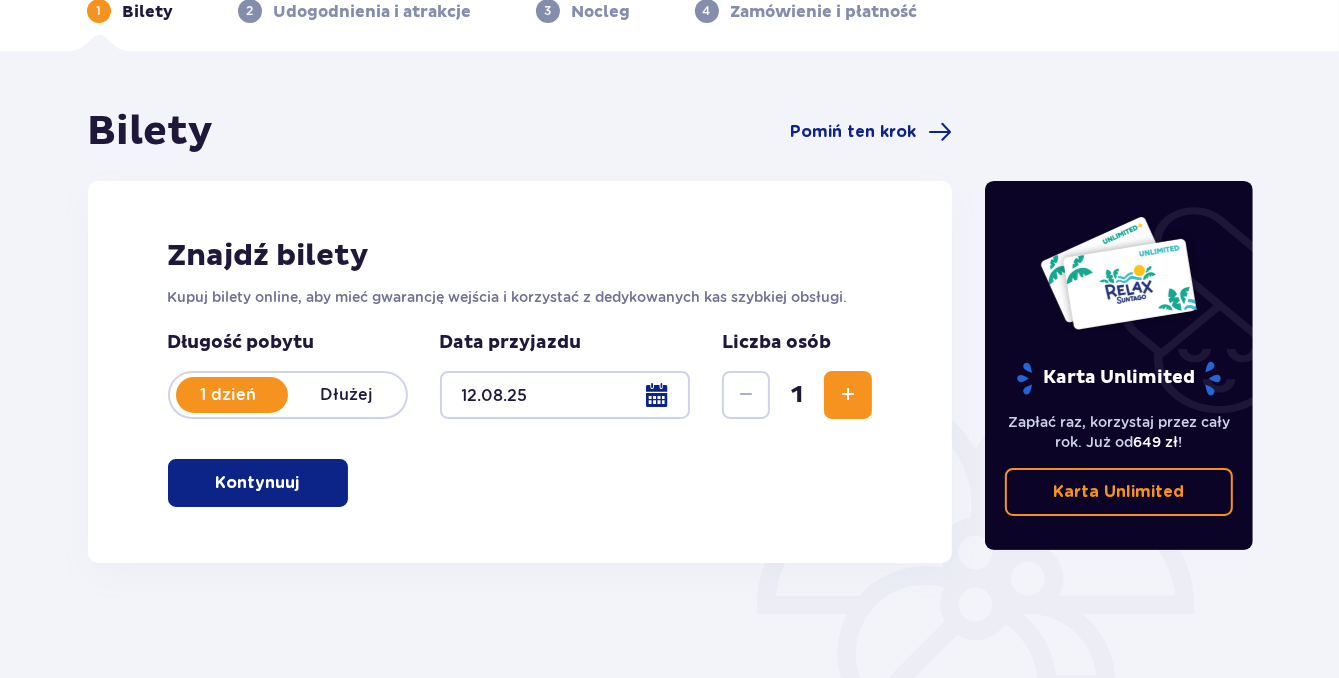 click at bounding box center [848, 395] 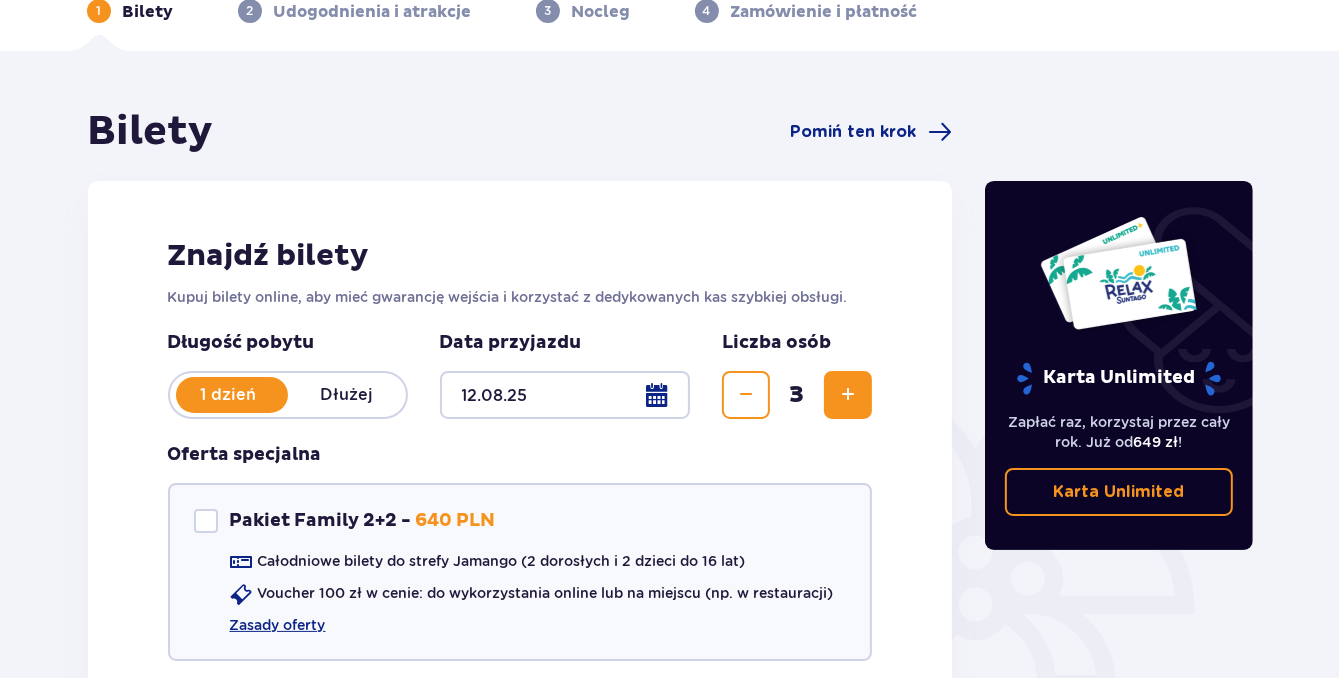click at bounding box center (848, 395) 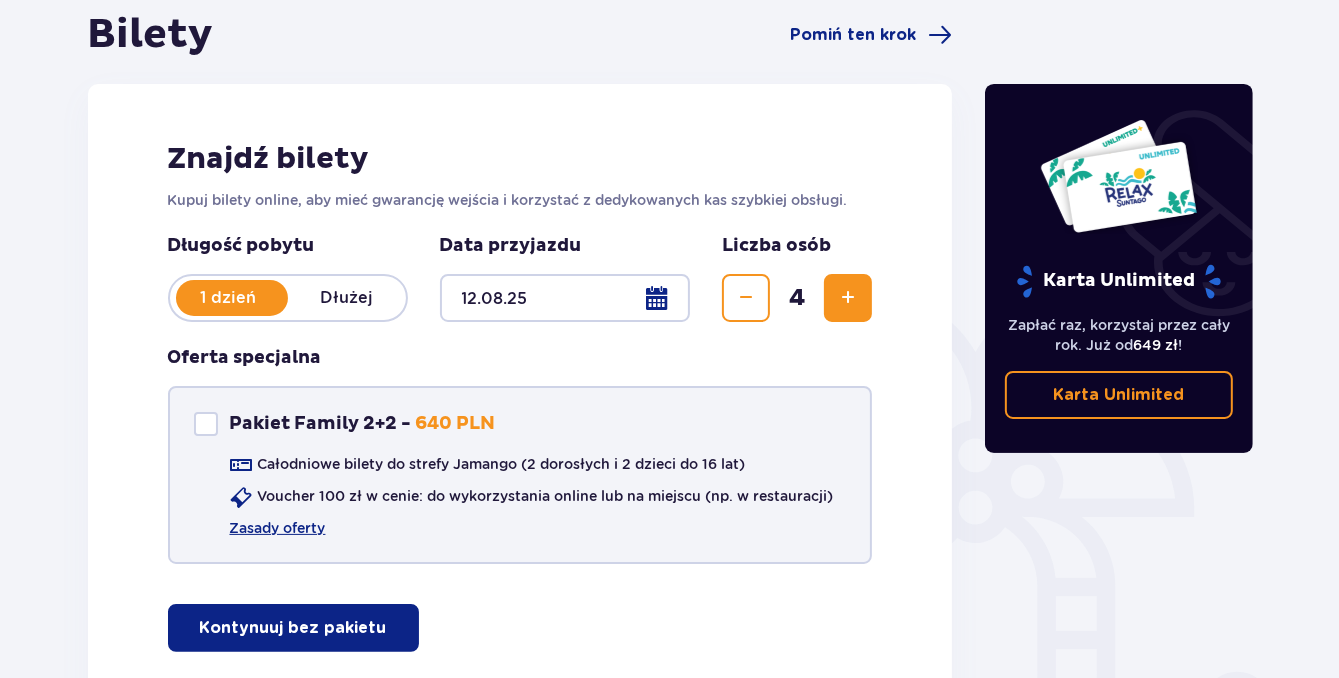 scroll, scrollTop: 211, scrollLeft: 0, axis: vertical 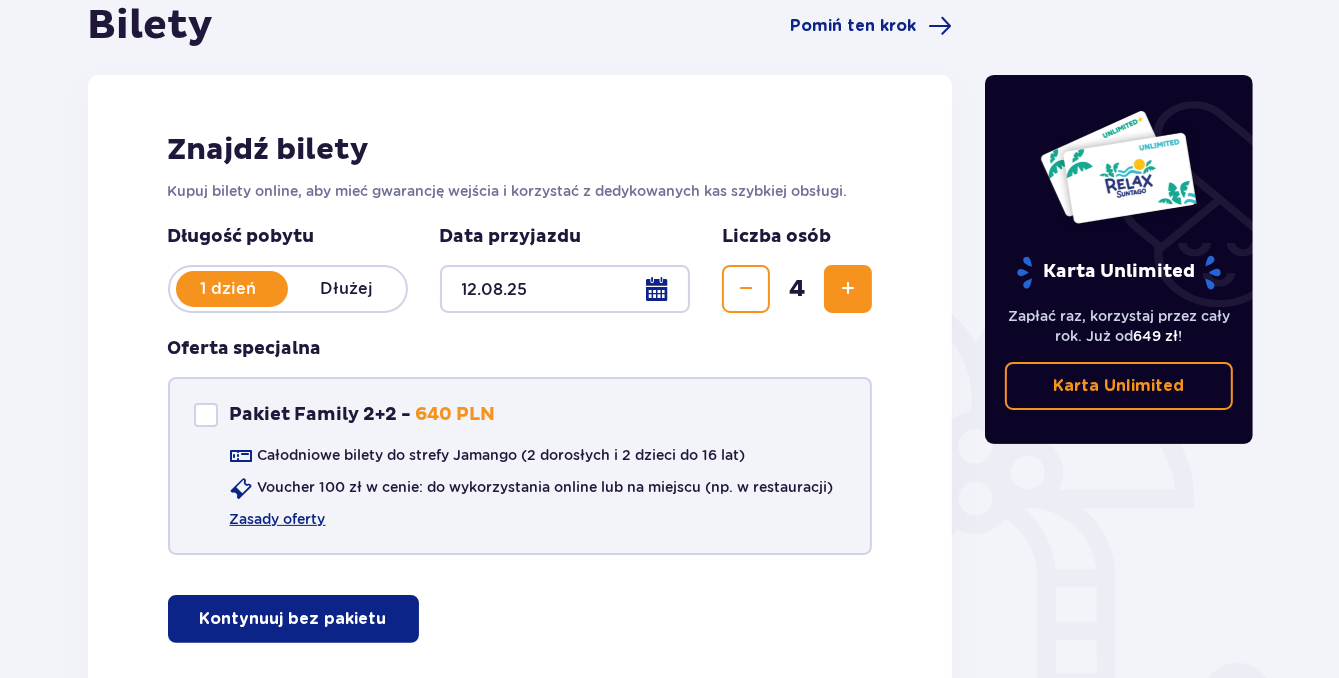 click at bounding box center (206, 415) 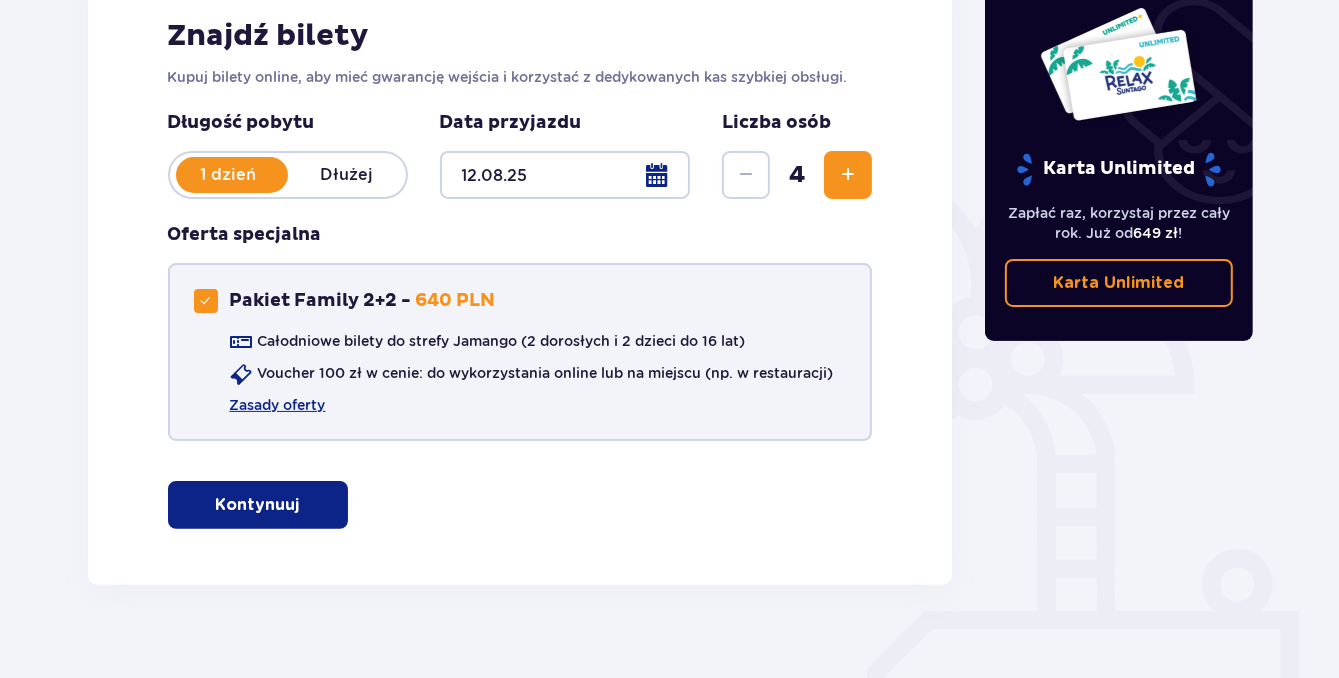 scroll, scrollTop: 352, scrollLeft: 0, axis: vertical 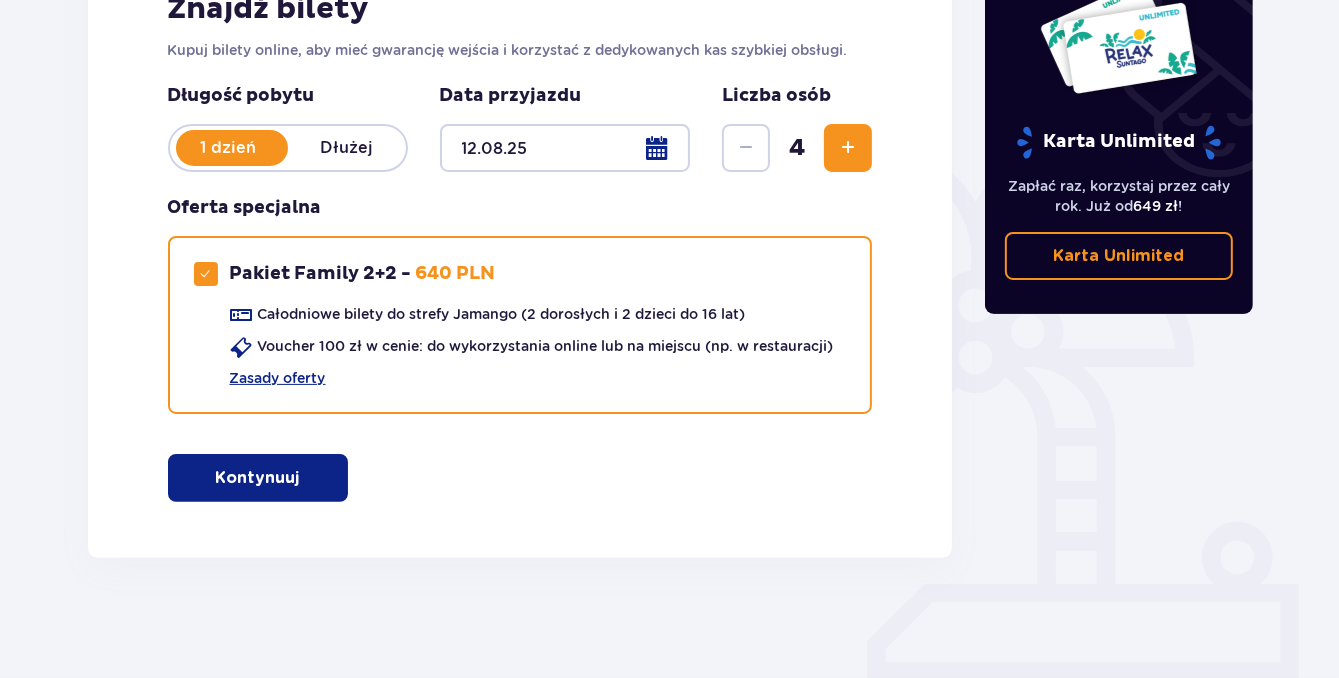 click on "Kontynuuj" at bounding box center (258, 478) 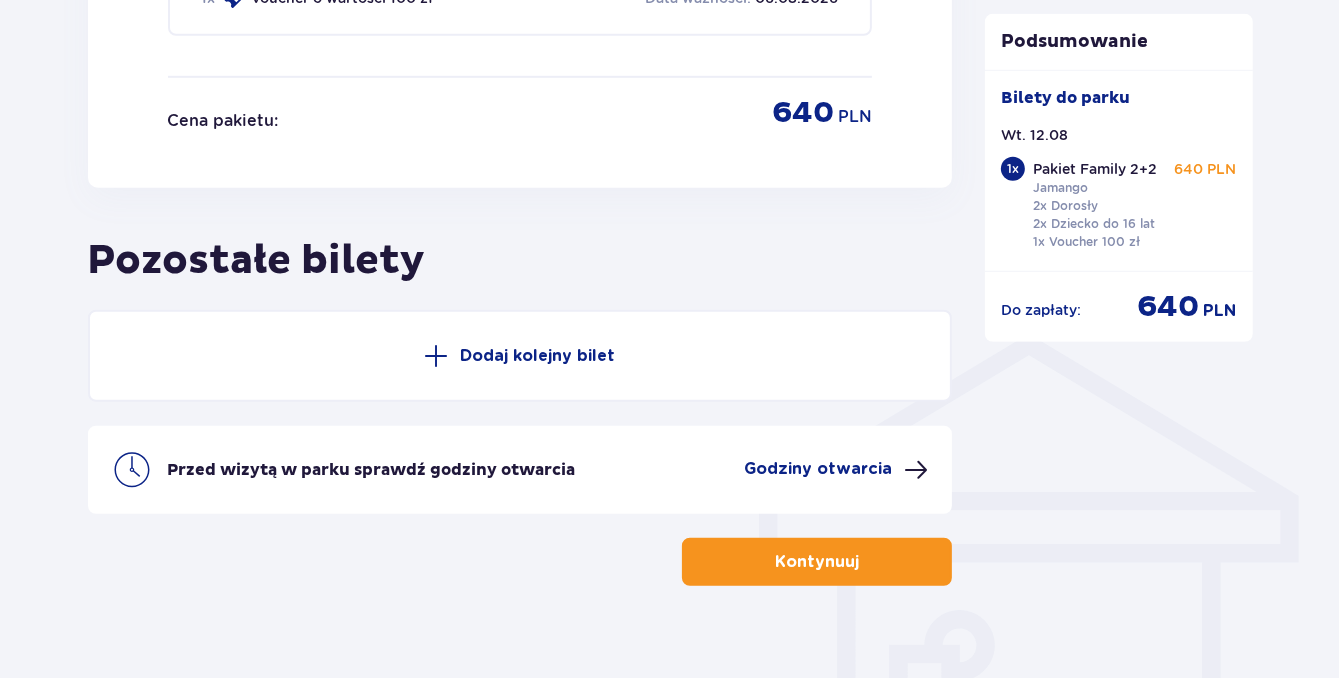 scroll, scrollTop: 1314, scrollLeft: 0, axis: vertical 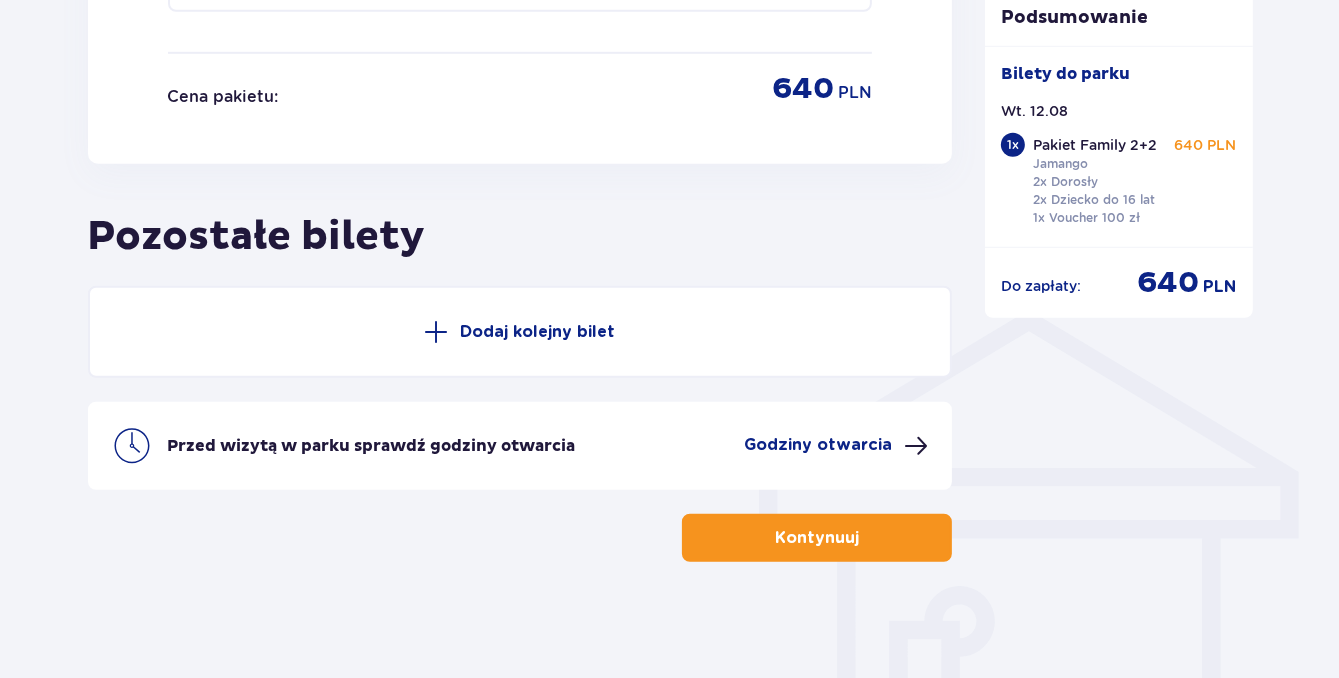 click on "Kontynuuj" at bounding box center (817, 538) 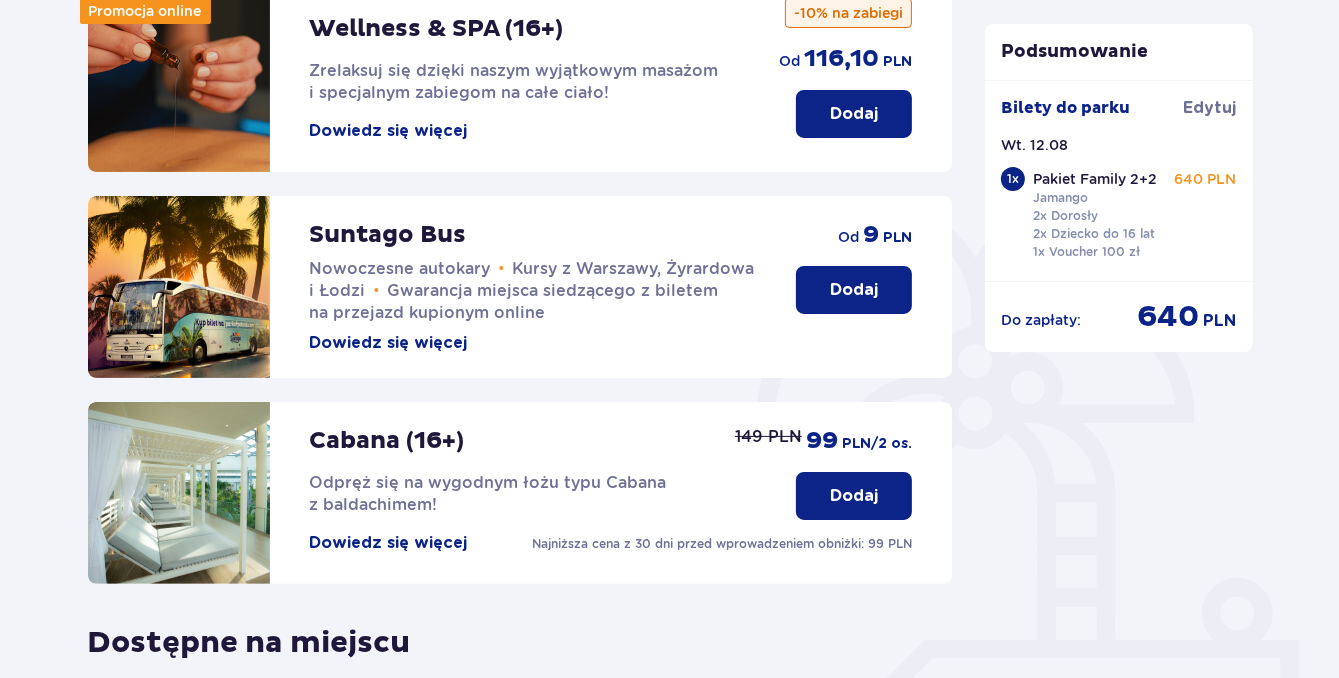 scroll, scrollTop: 633, scrollLeft: 0, axis: vertical 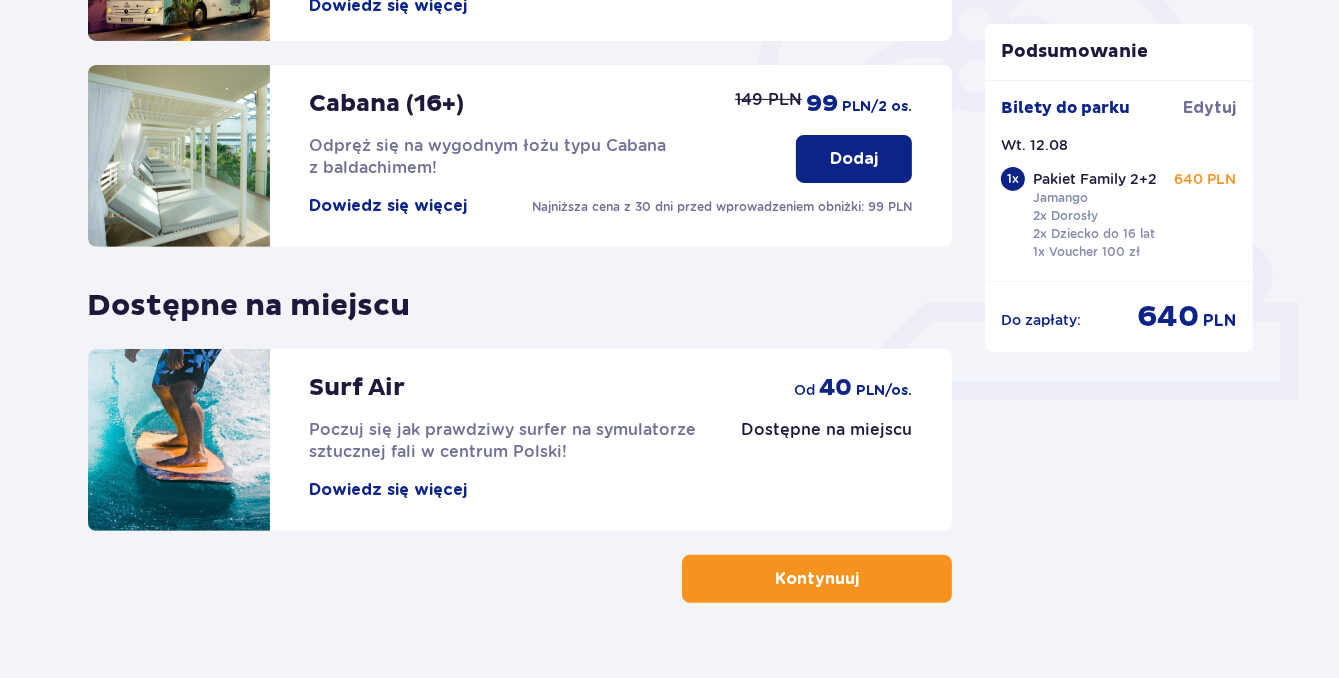 click on "Kontynuuj" at bounding box center [817, 579] 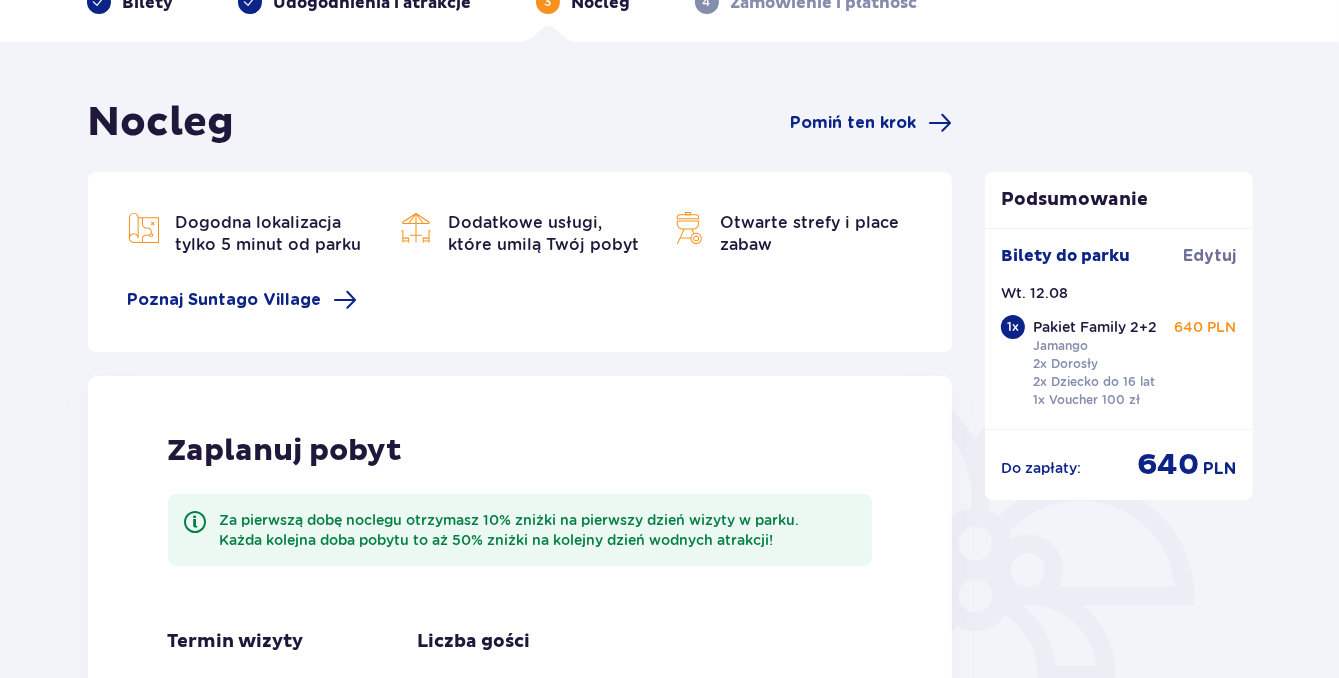scroll, scrollTop: 105, scrollLeft: 0, axis: vertical 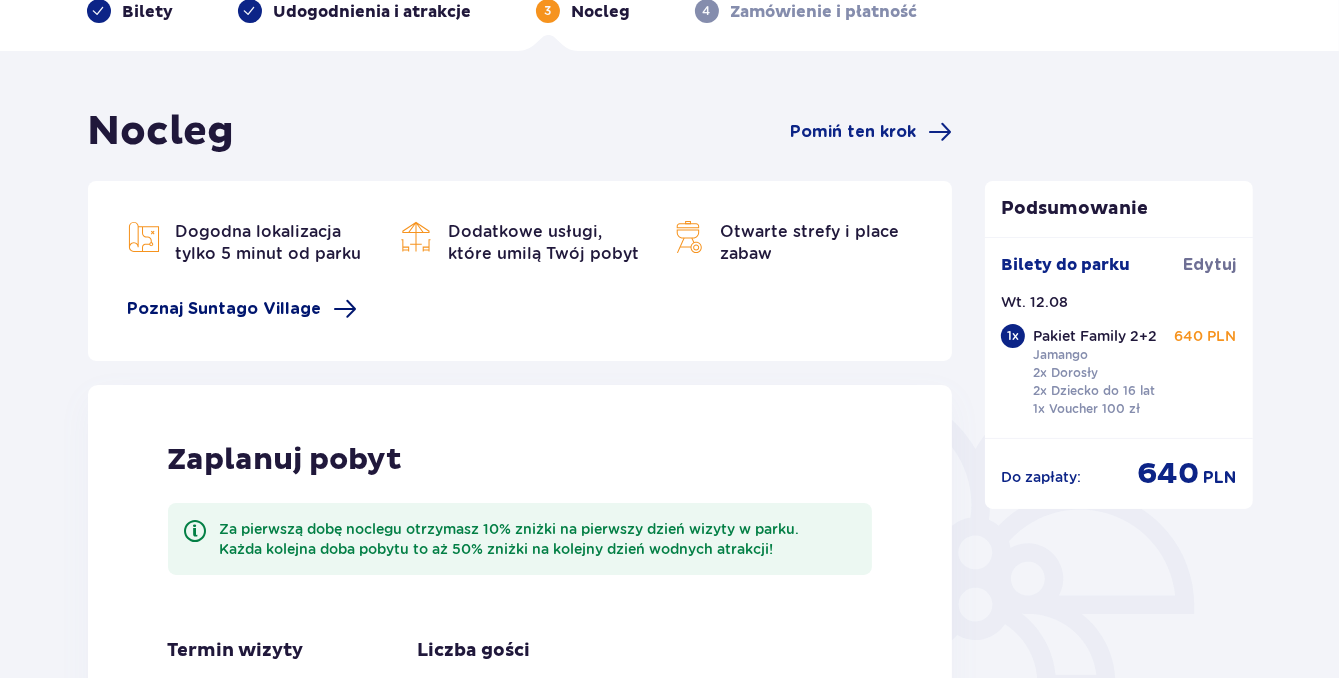 click on "Poznaj Suntago Village" at bounding box center [225, 309] 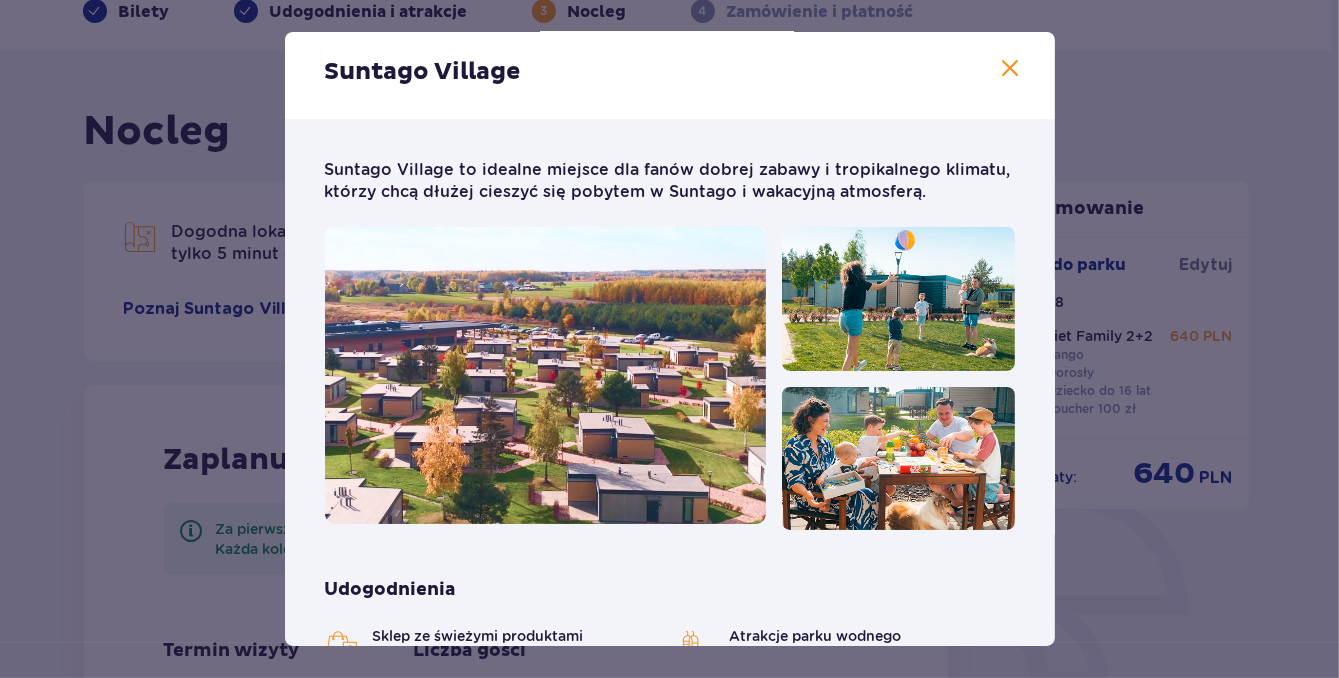 scroll, scrollTop: 0, scrollLeft: 0, axis: both 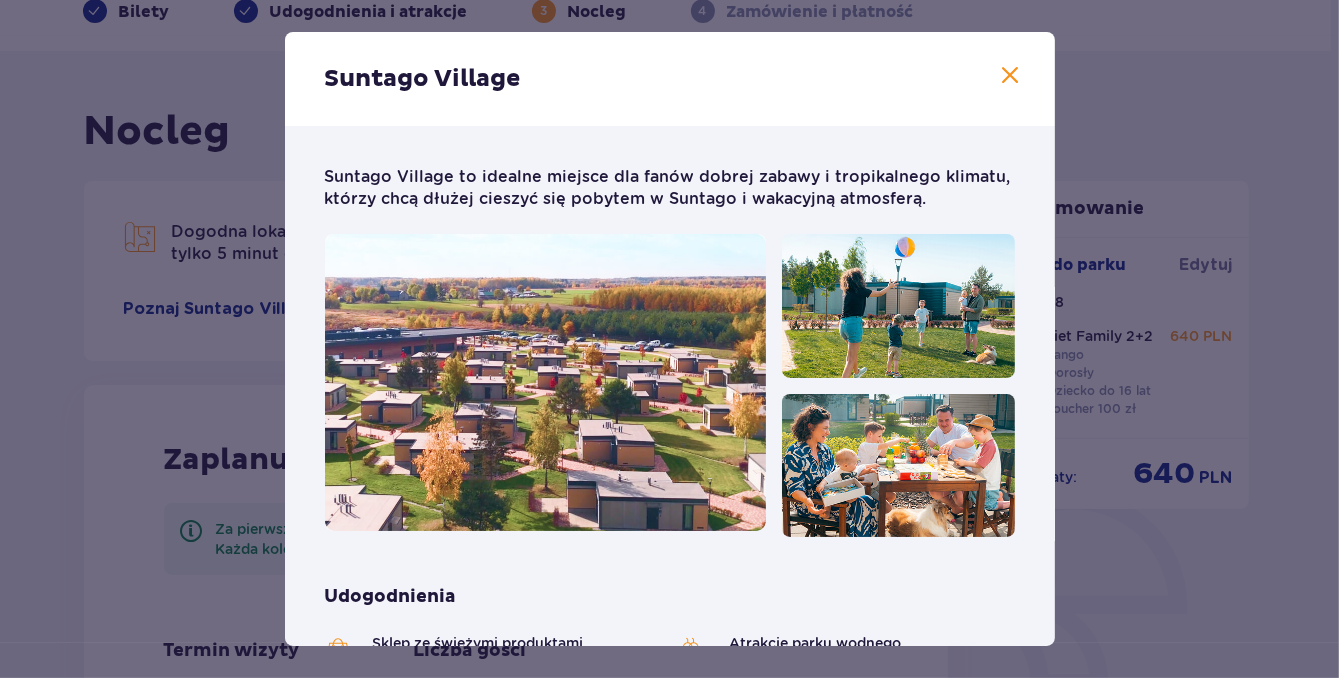click at bounding box center [1011, 76] 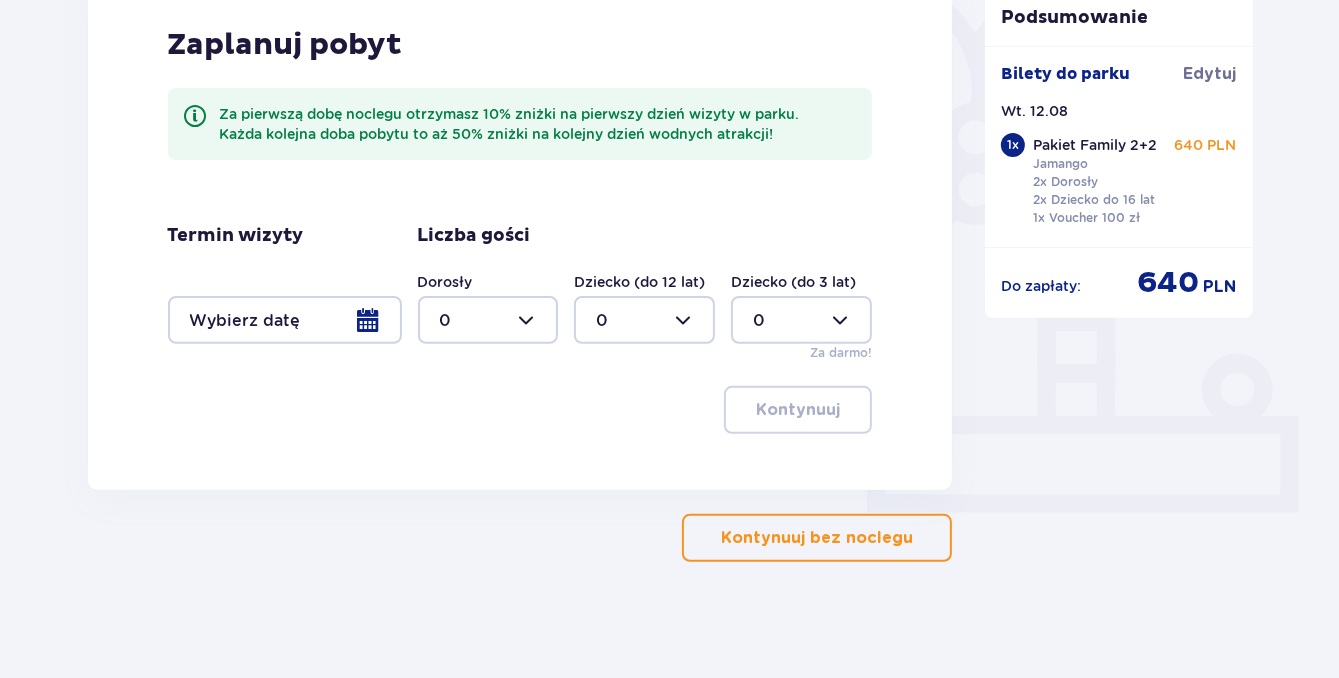 scroll, scrollTop: 524, scrollLeft: 0, axis: vertical 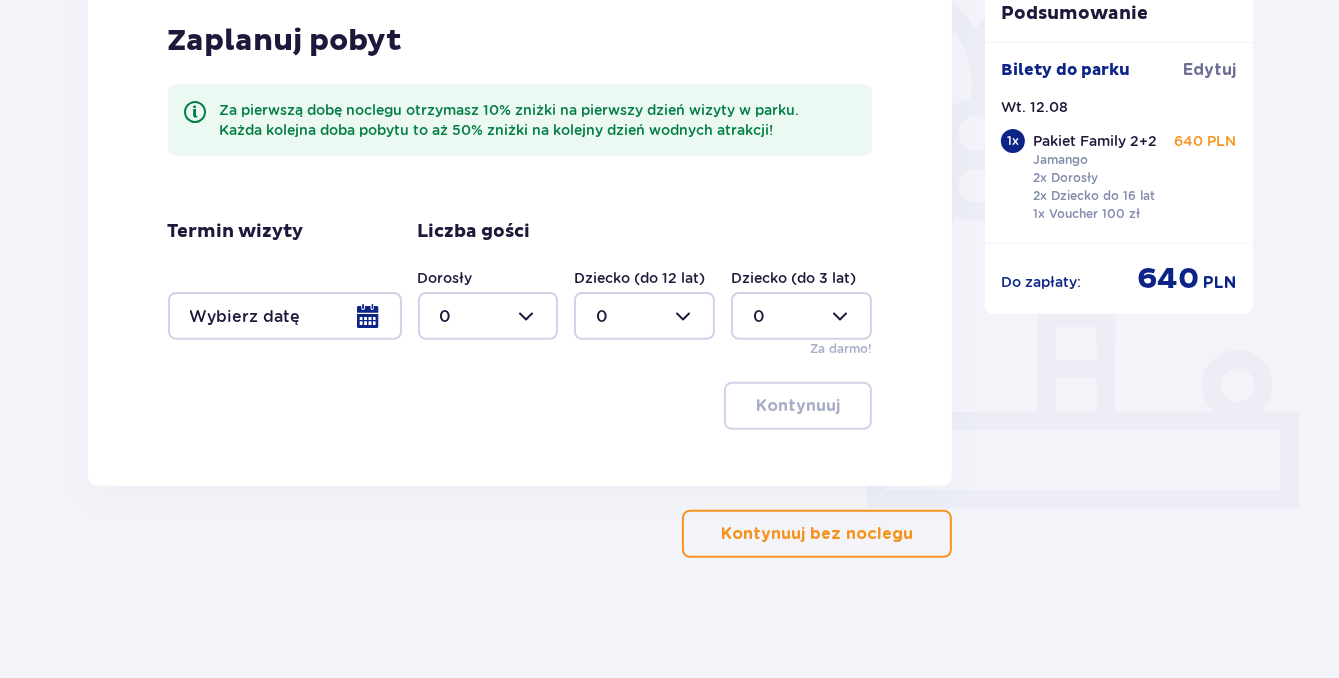 click at bounding box center (285, 316) 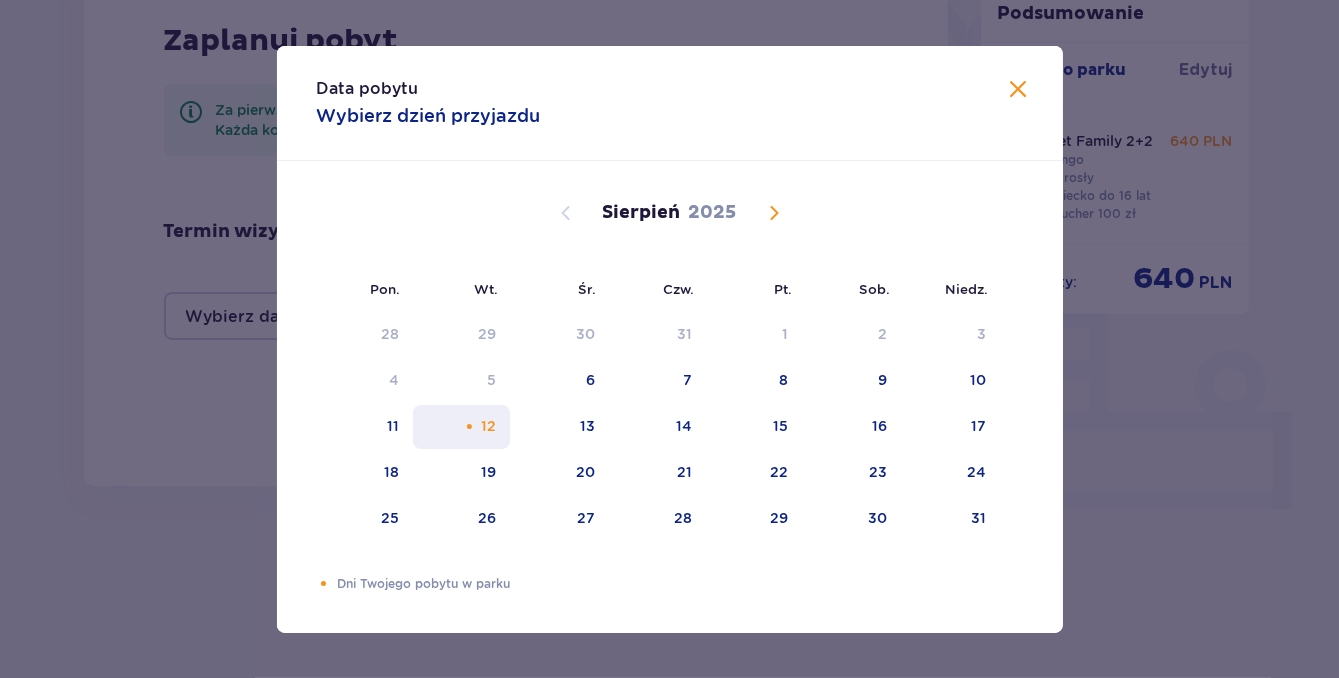 click on "12" at bounding box center [488, 426] 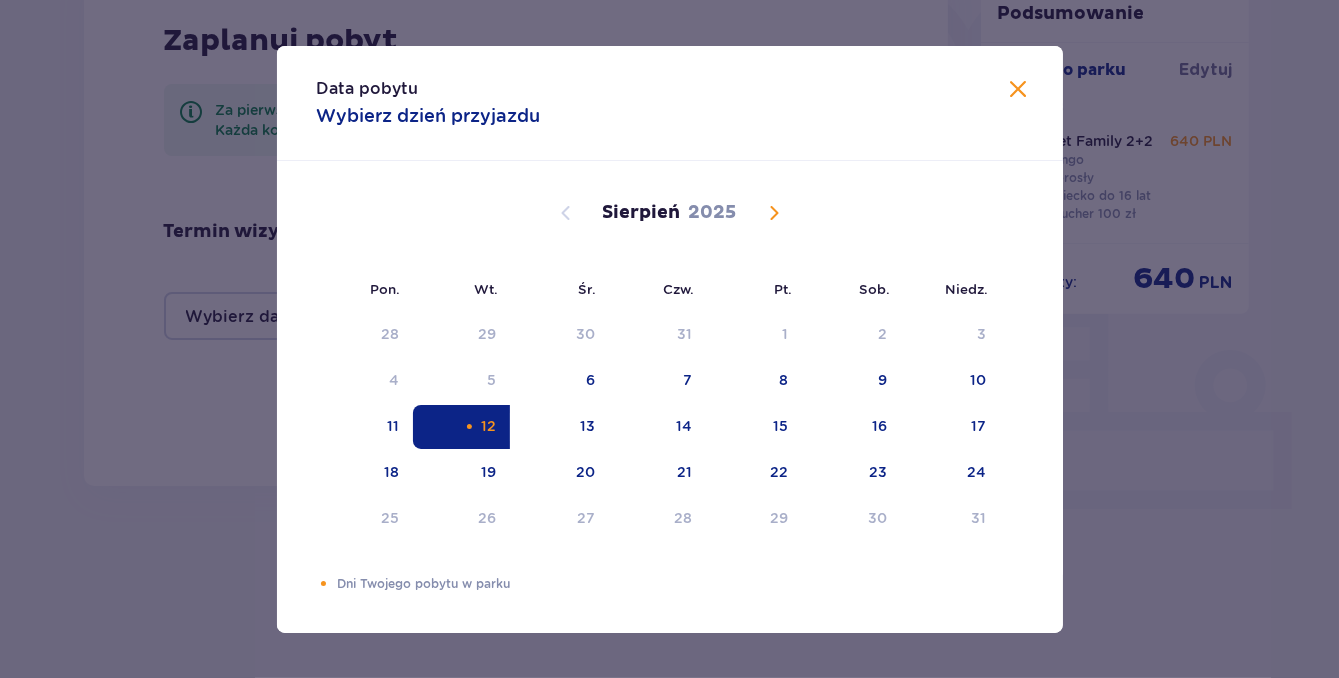 click at bounding box center (1019, 90) 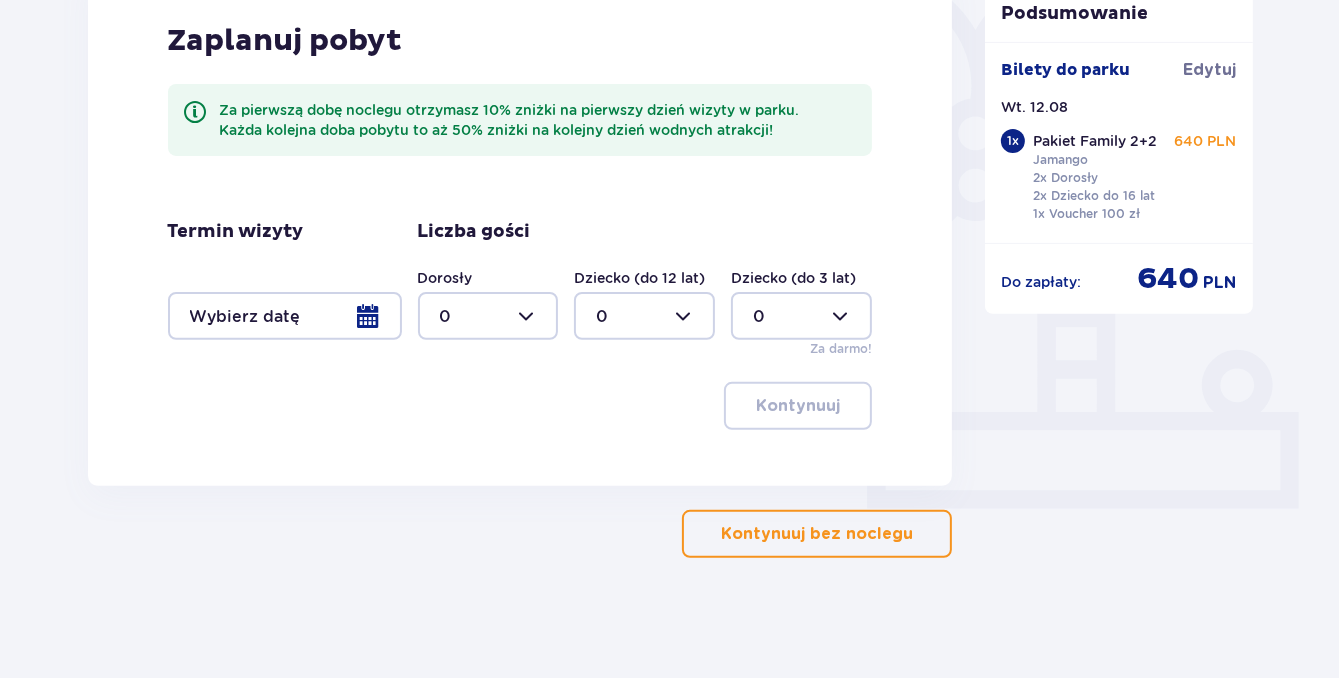 click at bounding box center (285, 316) 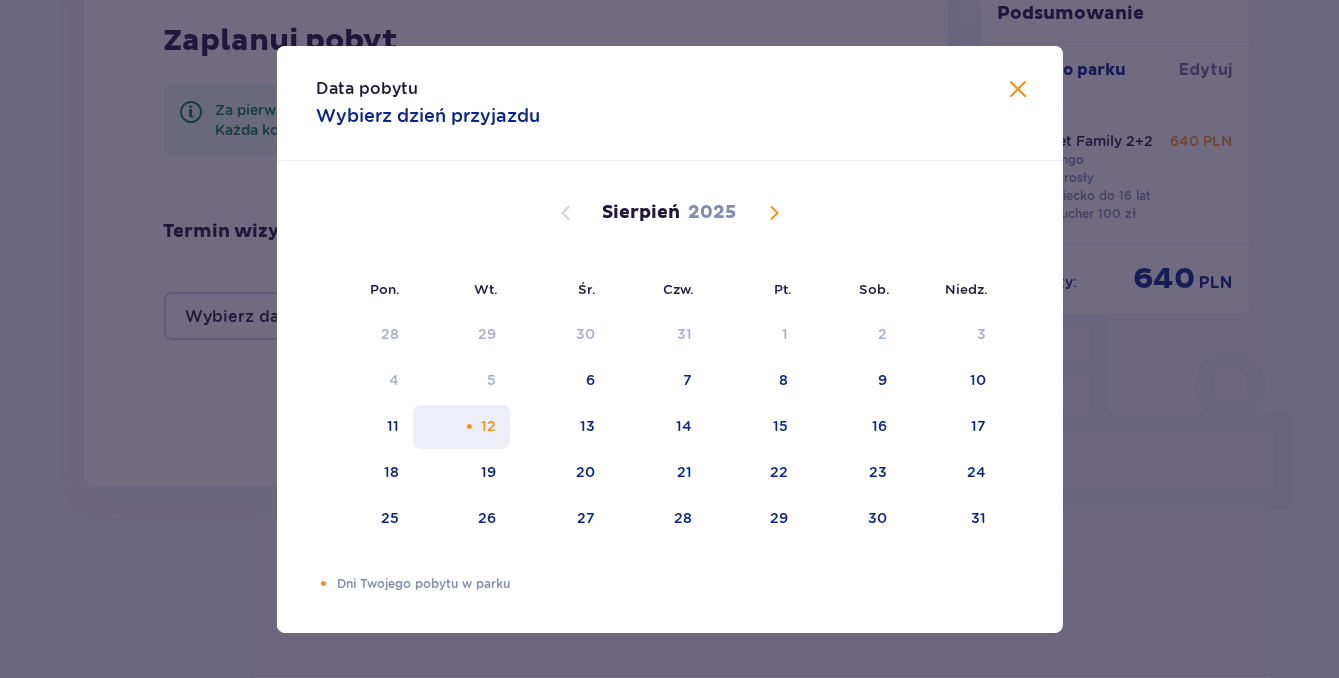 click on "12" at bounding box center [488, 426] 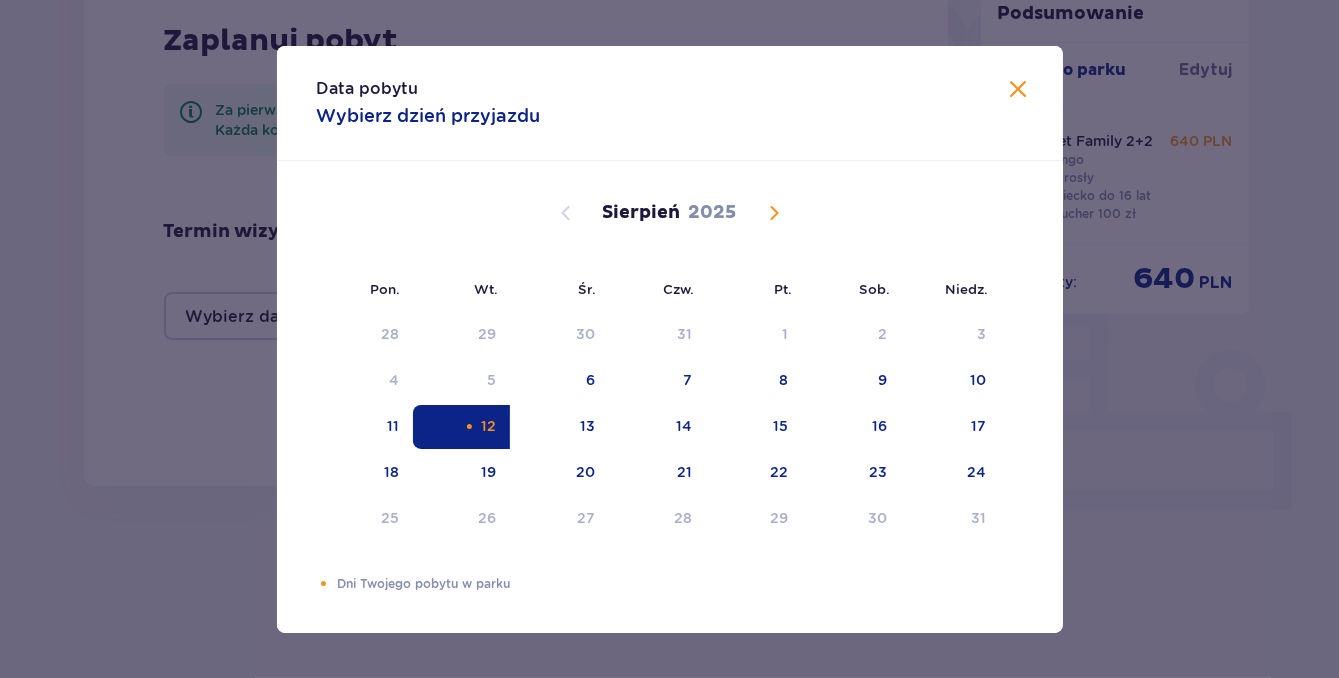 drag, startPoint x: 1006, startPoint y: 98, endPoint x: 919, endPoint y: 105, distance: 87.28116 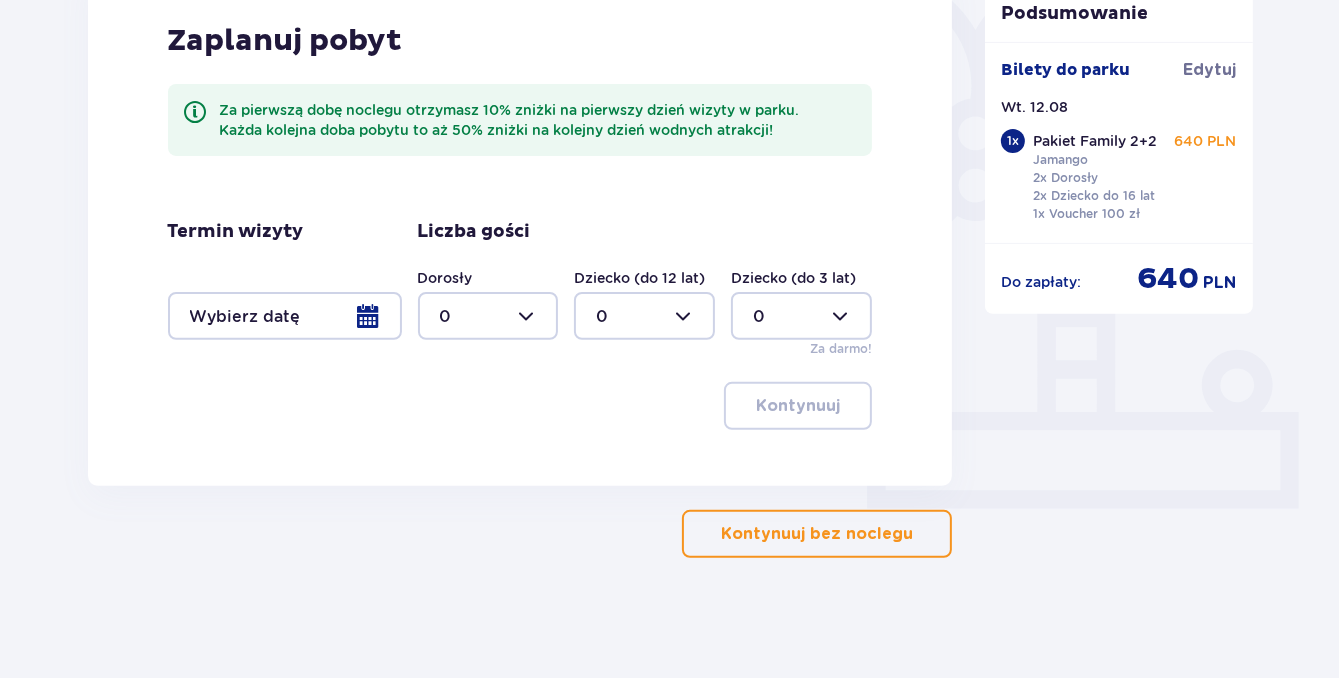 click on "Kontynuuj bez noclegu" at bounding box center [817, 534] 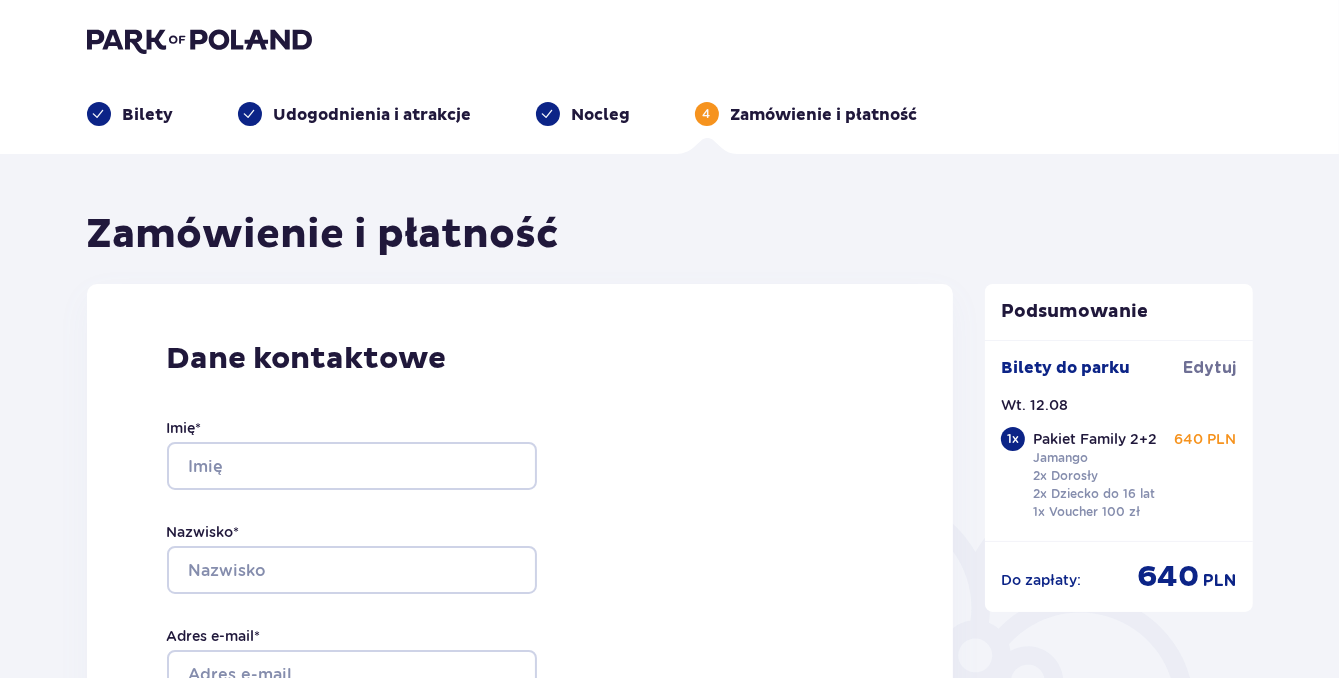 scroll, scrollTop: 0, scrollLeft: 0, axis: both 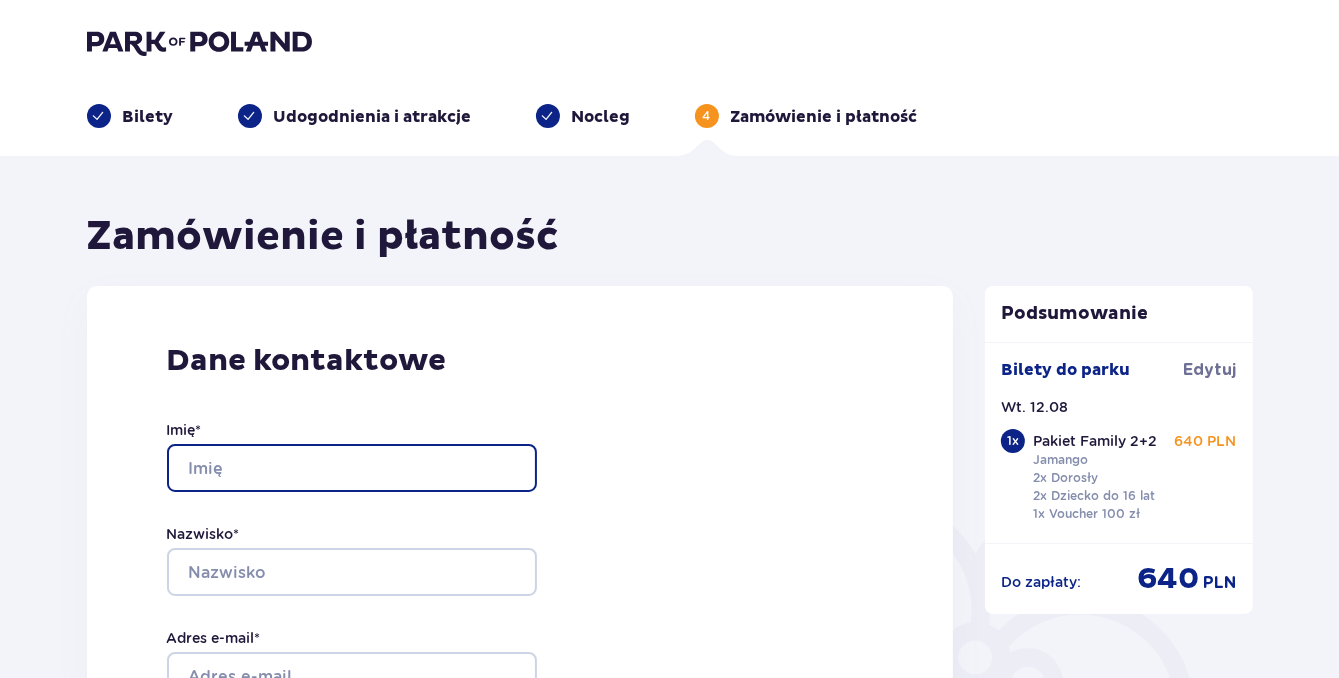 click on "Imię *" at bounding box center [352, 468] 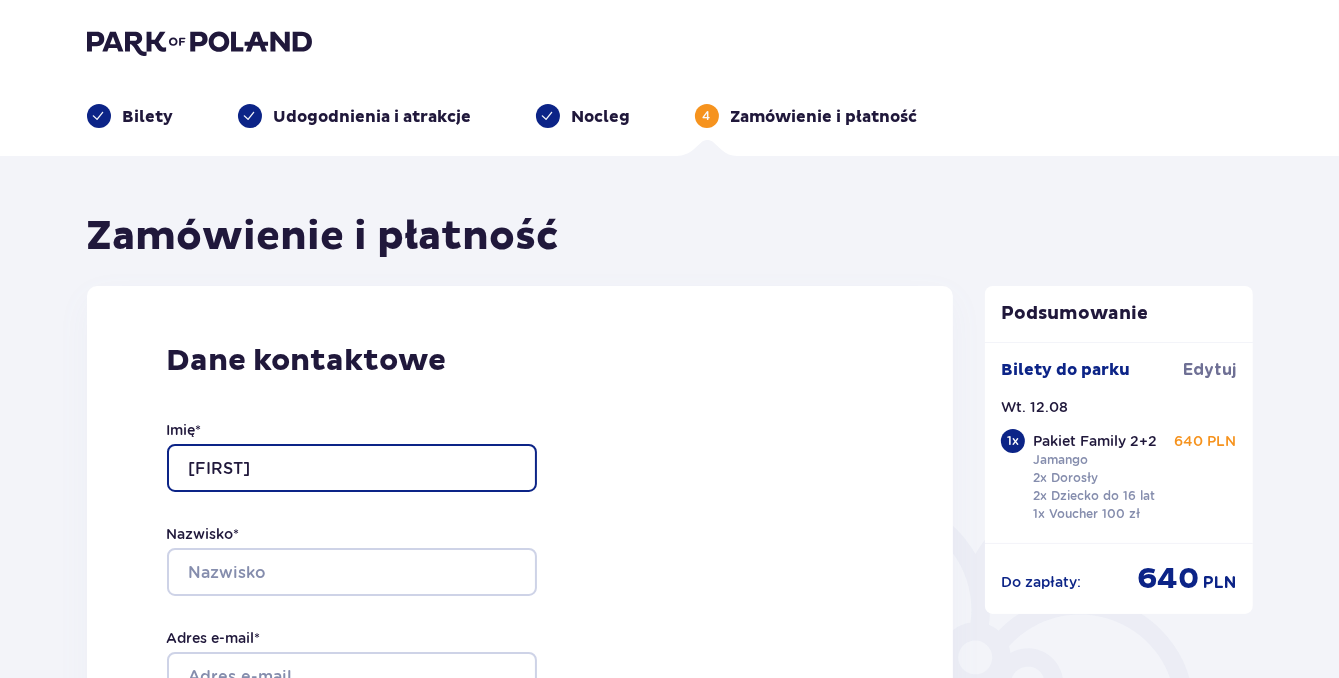 type on "JACEK" 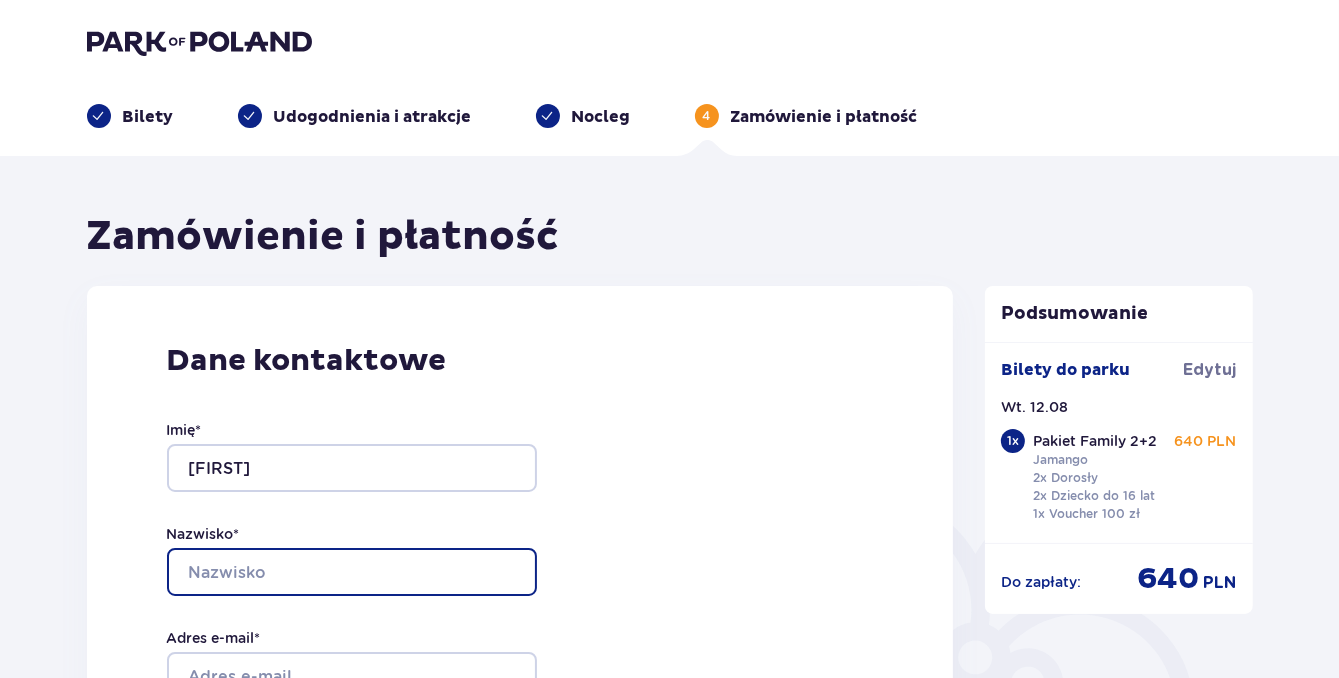 type on "BOROWSKA" 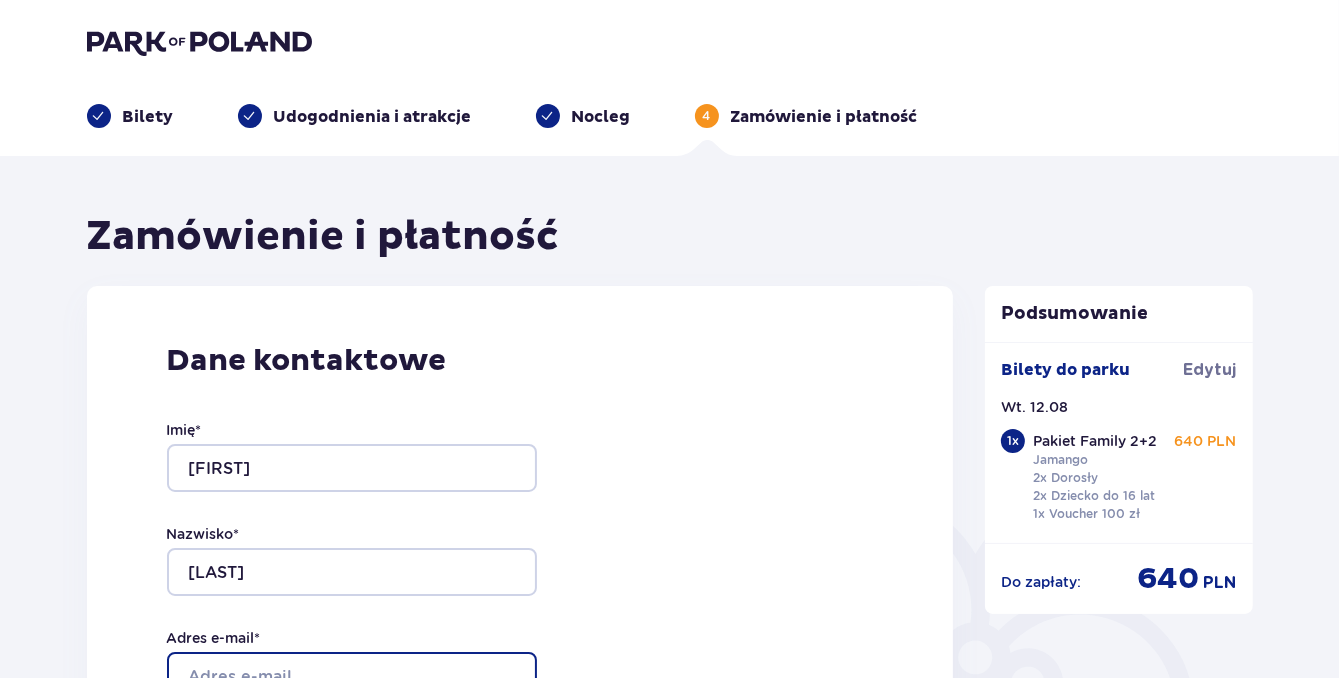 type on "JACKKJACKK1@WP.PL" 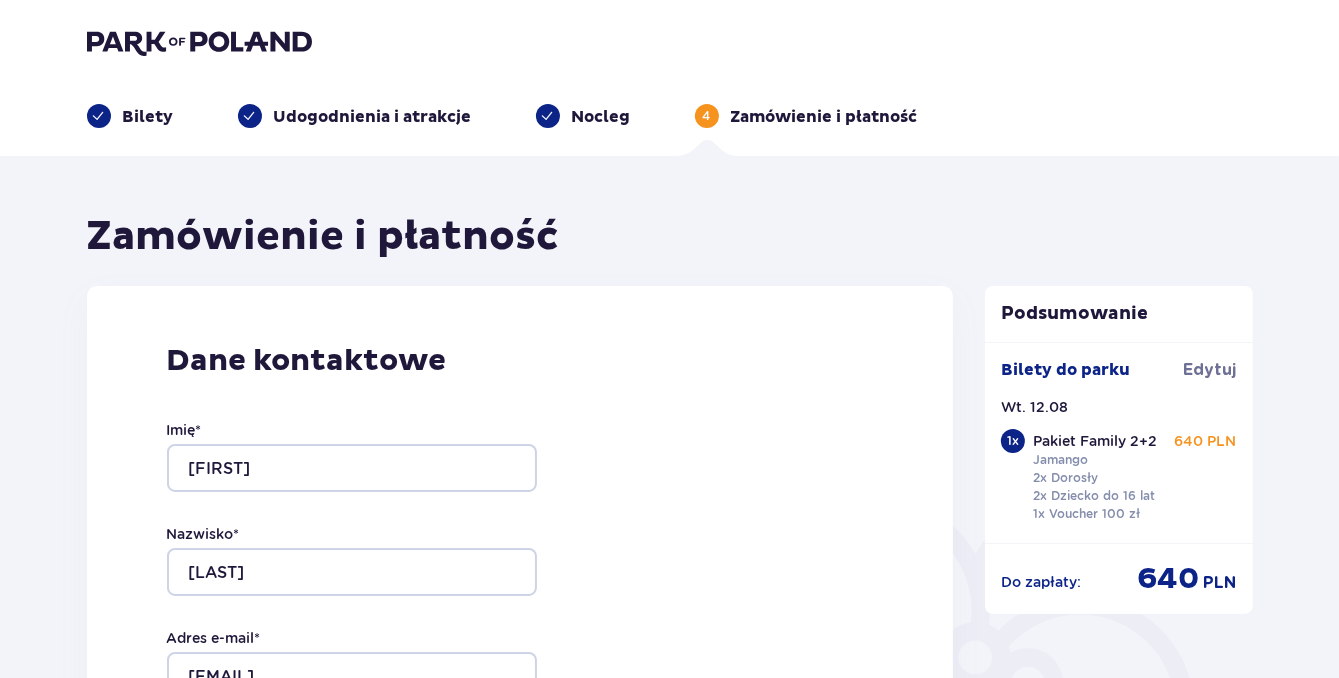 type on "JACKKJACKK1@WP.PL" 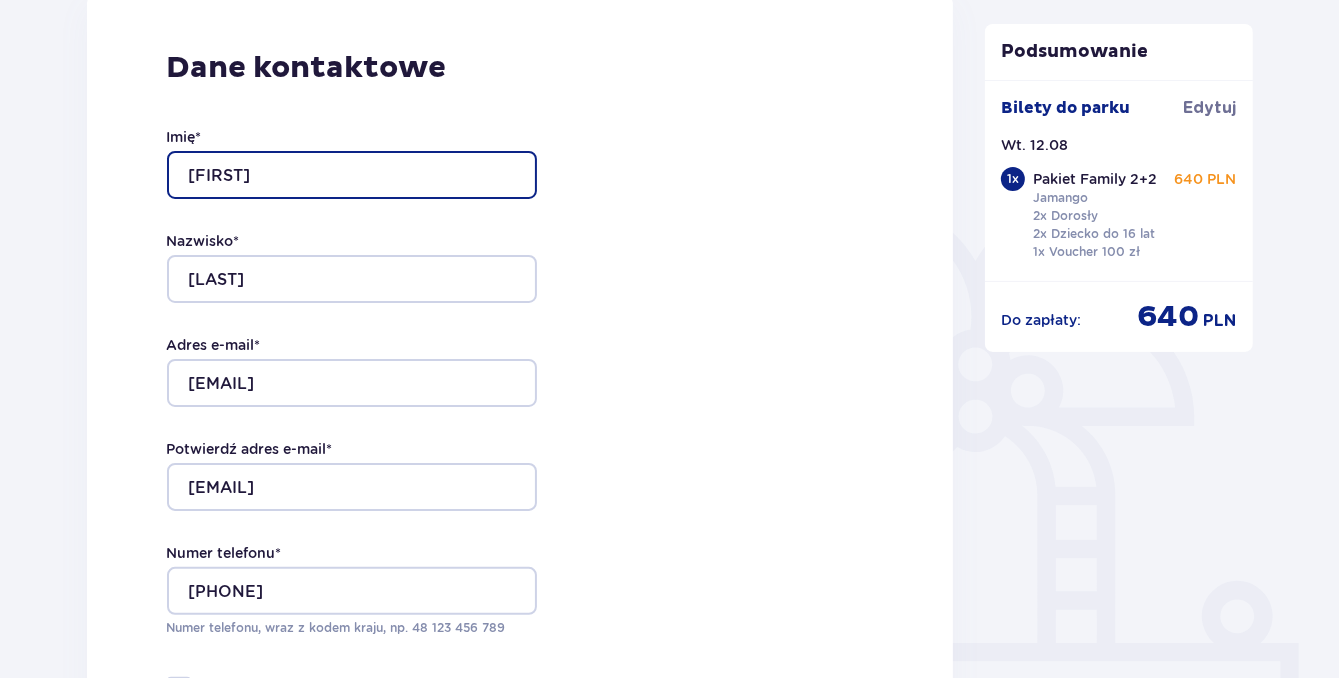 scroll, scrollTop: 316, scrollLeft: 0, axis: vertical 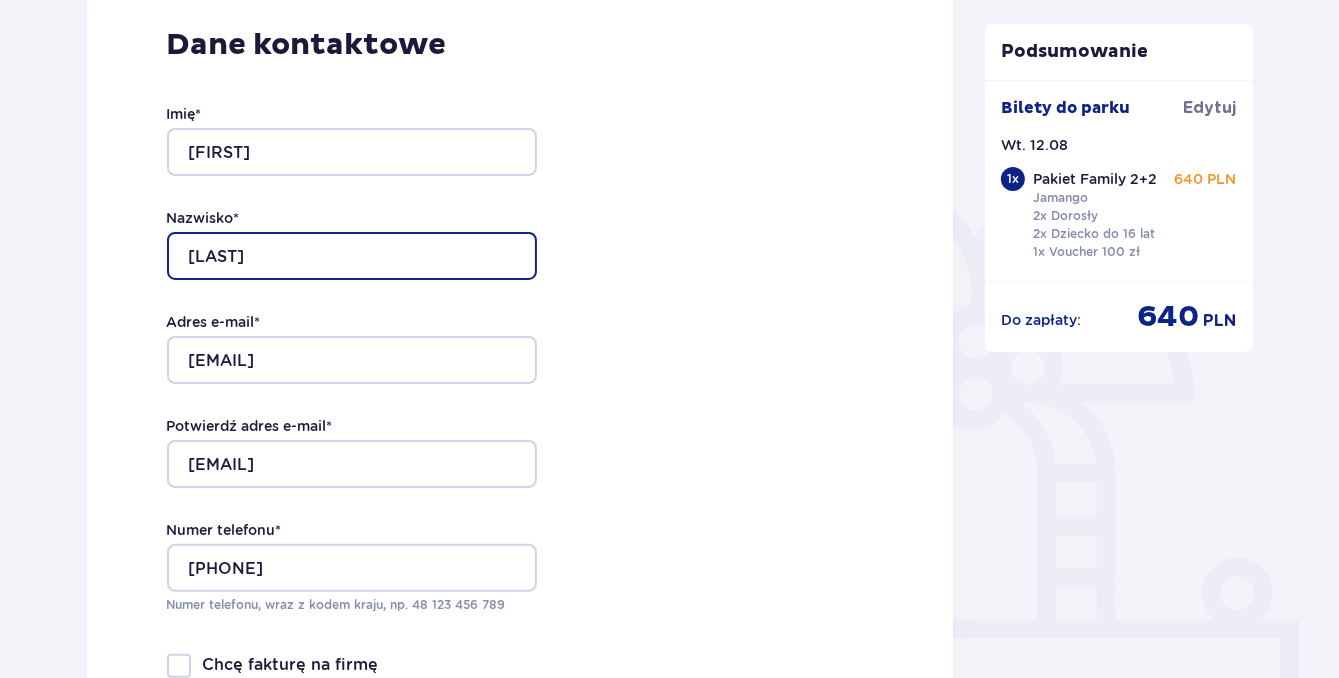 click on "BOROWSKA" at bounding box center (352, 256) 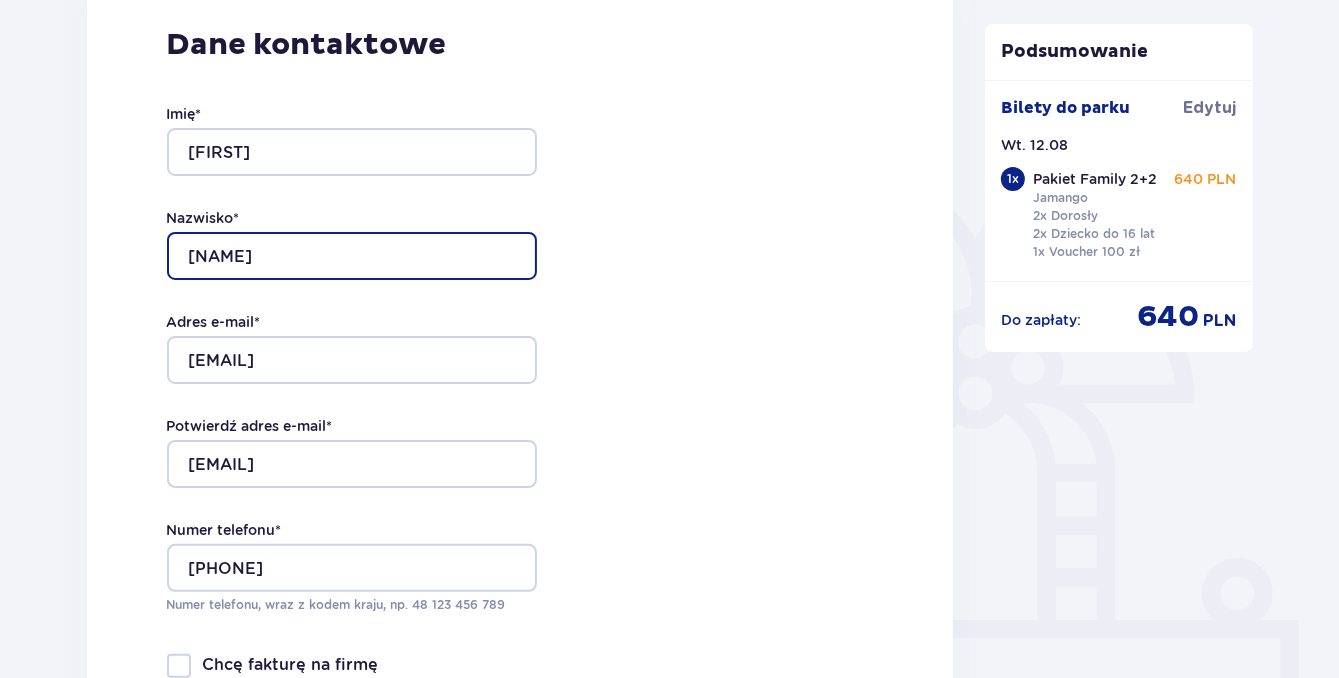 type on "B" 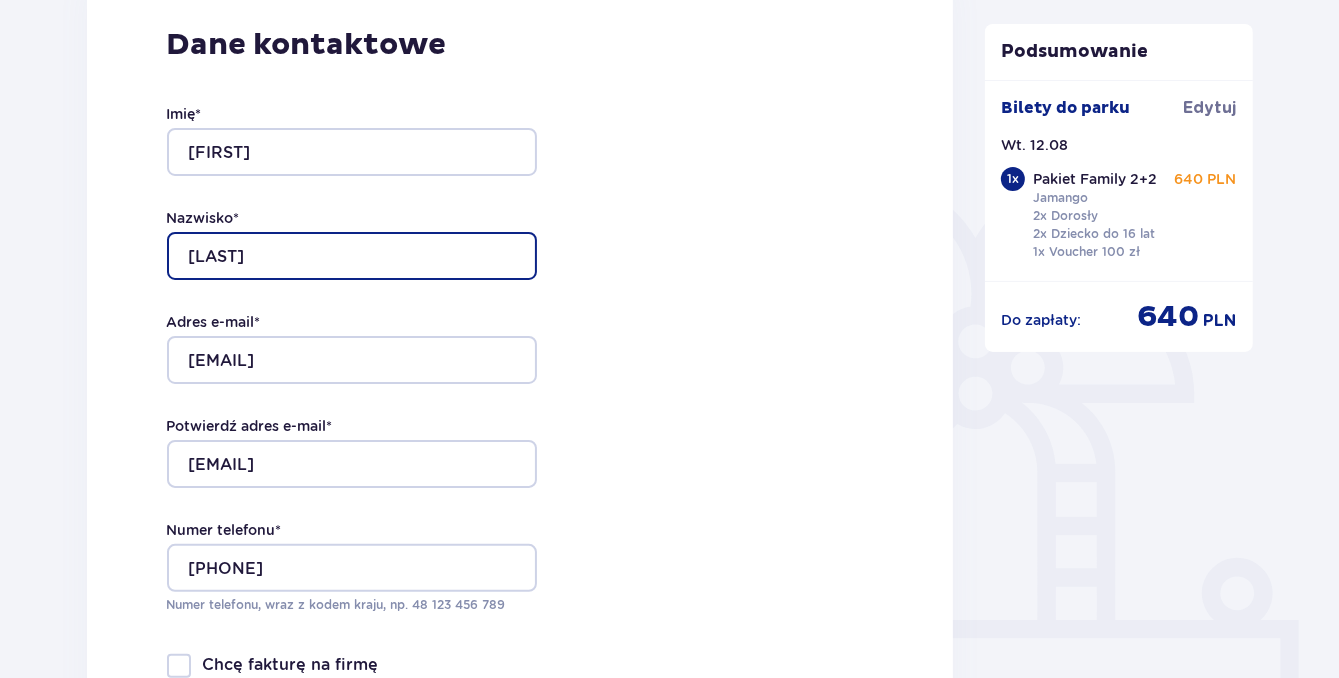 drag, startPoint x: 279, startPoint y: 254, endPoint x: 136, endPoint y: 253, distance: 143.0035 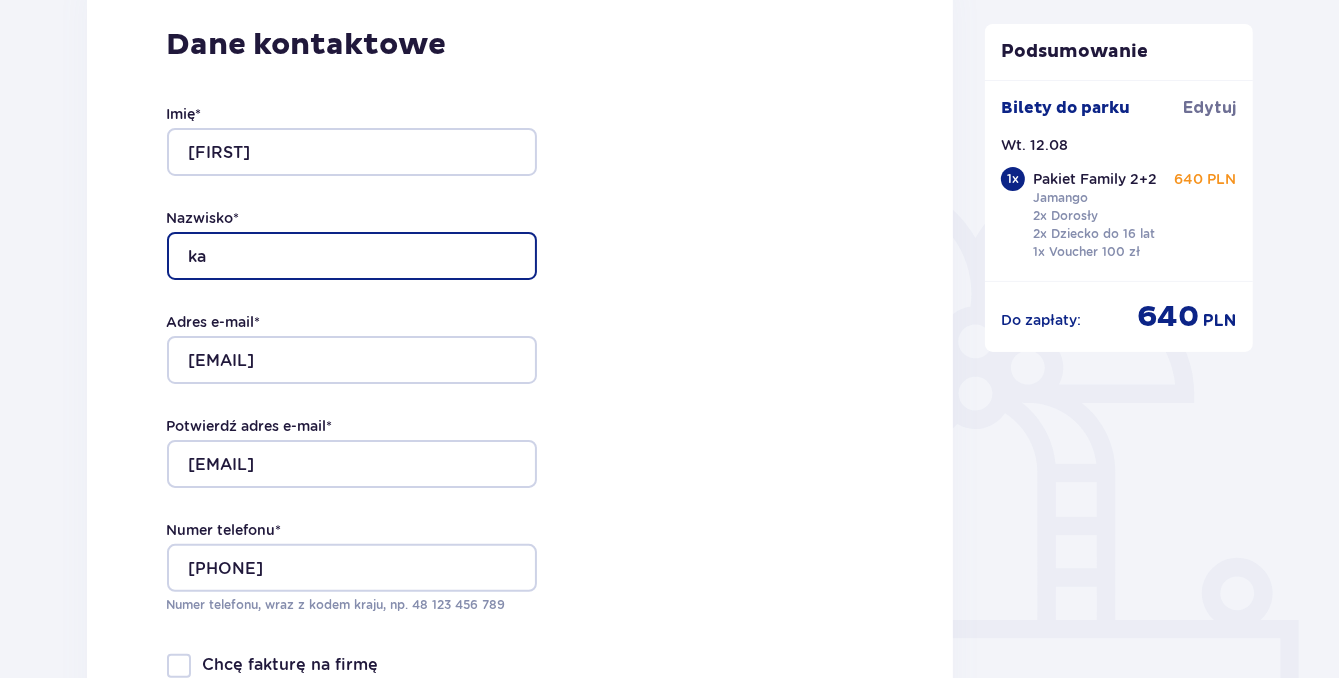 type on "k" 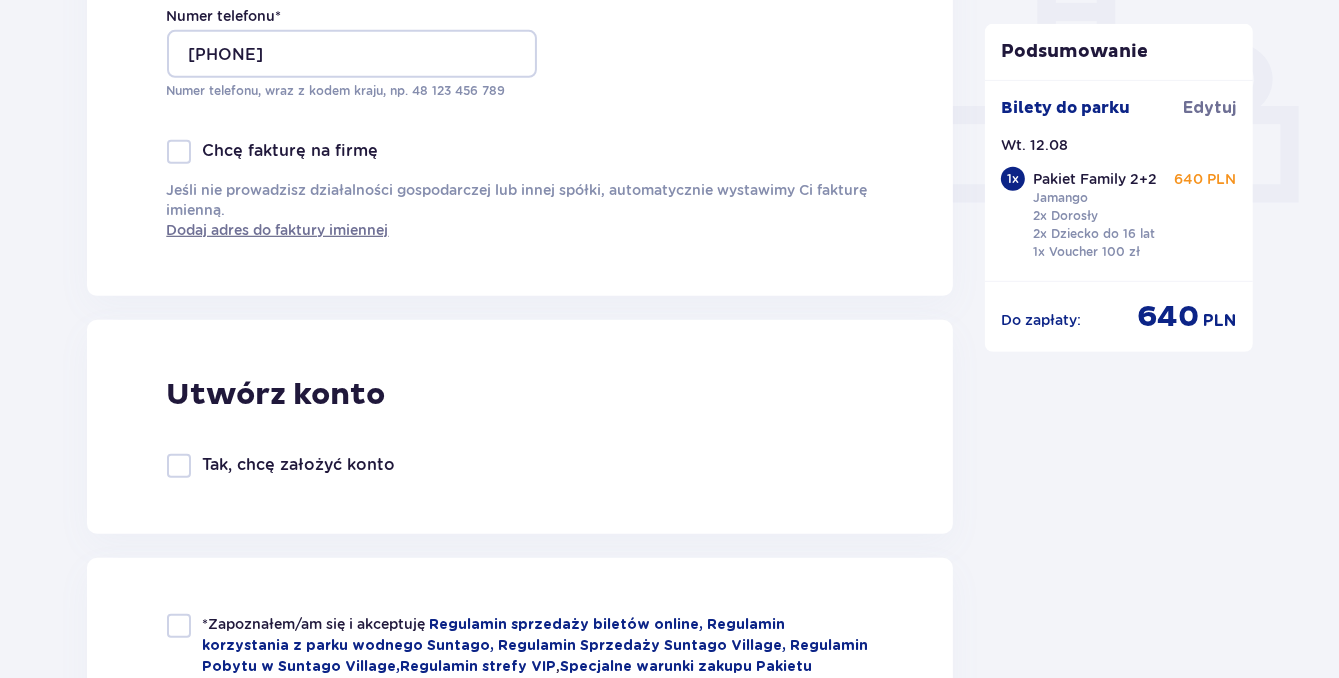 scroll, scrollTop: 844, scrollLeft: 0, axis: vertical 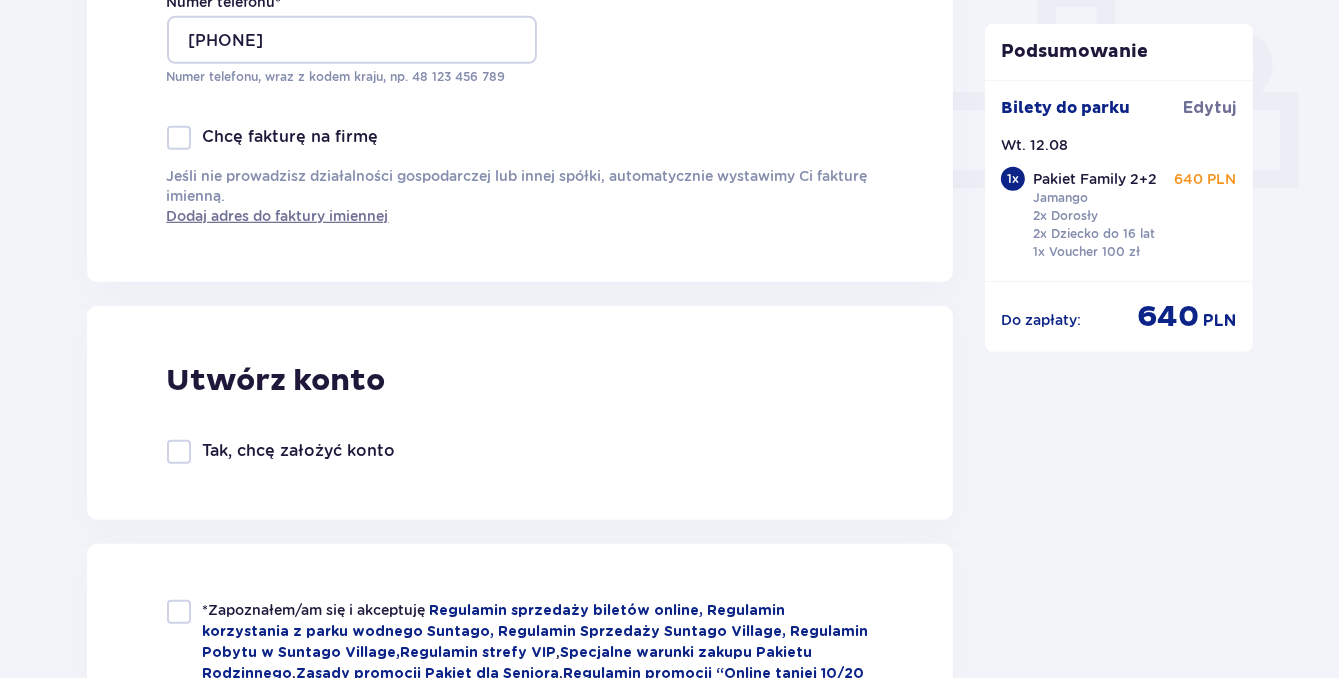type on "KAROLAK" 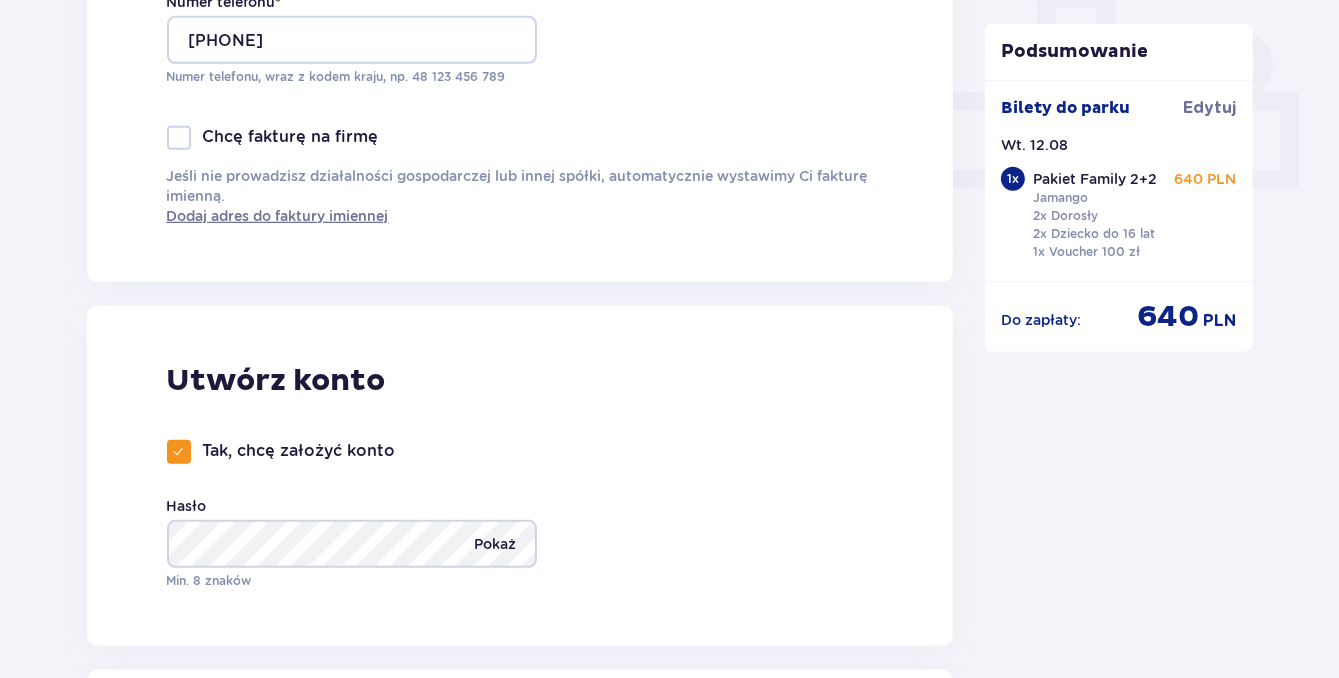click on "Pokaż" at bounding box center (496, 544) 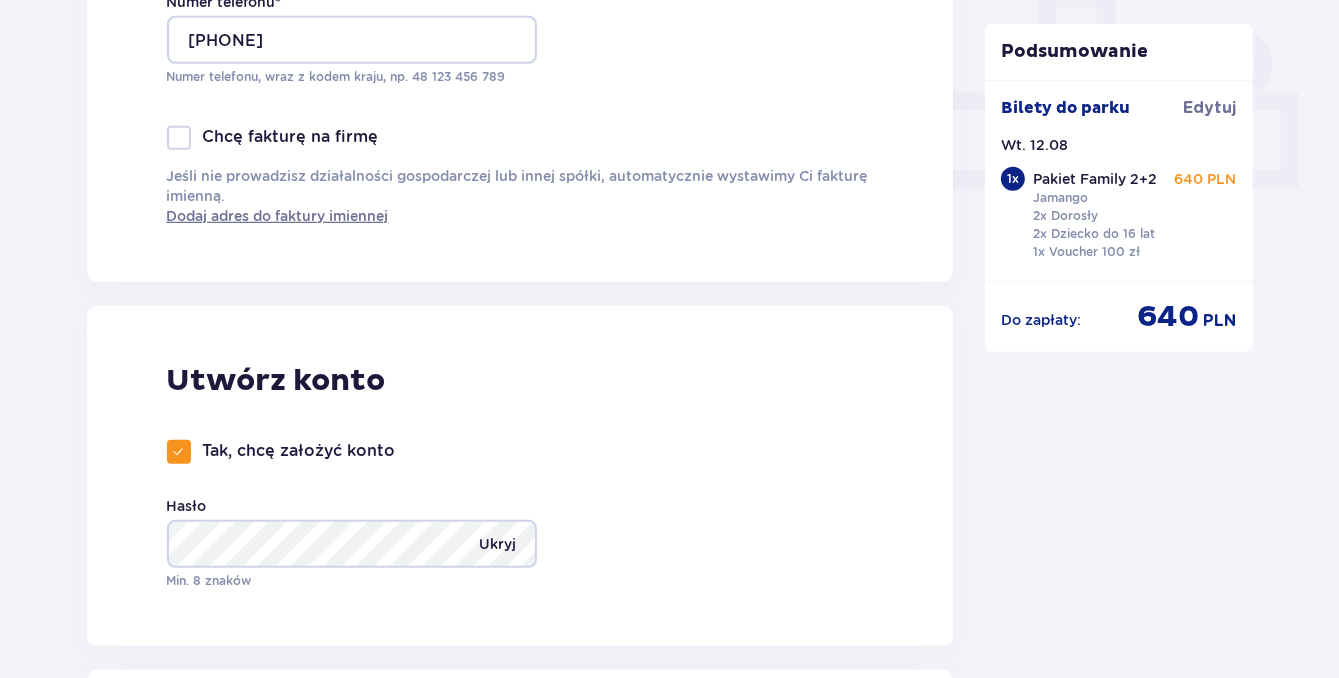 click on "Ukryj" at bounding box center (498, 544) 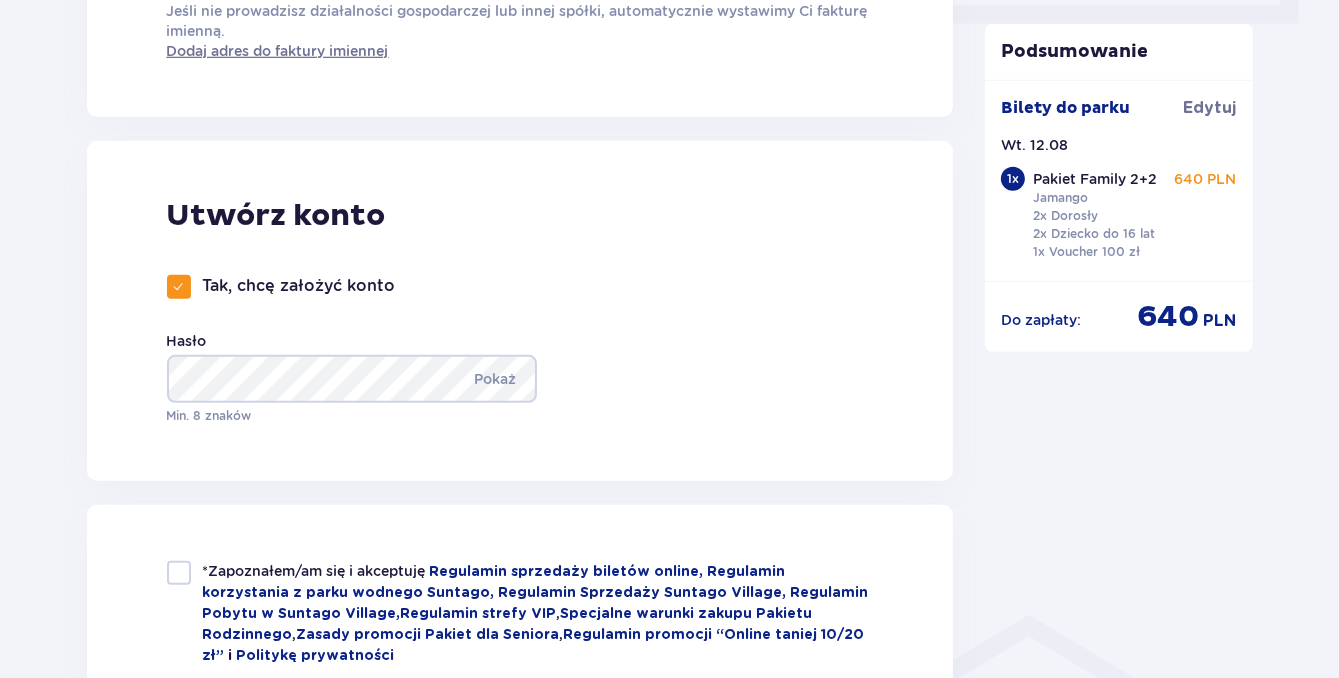 scroll, scrollTop: 1267, scrollLeft: 0, axis: vertical 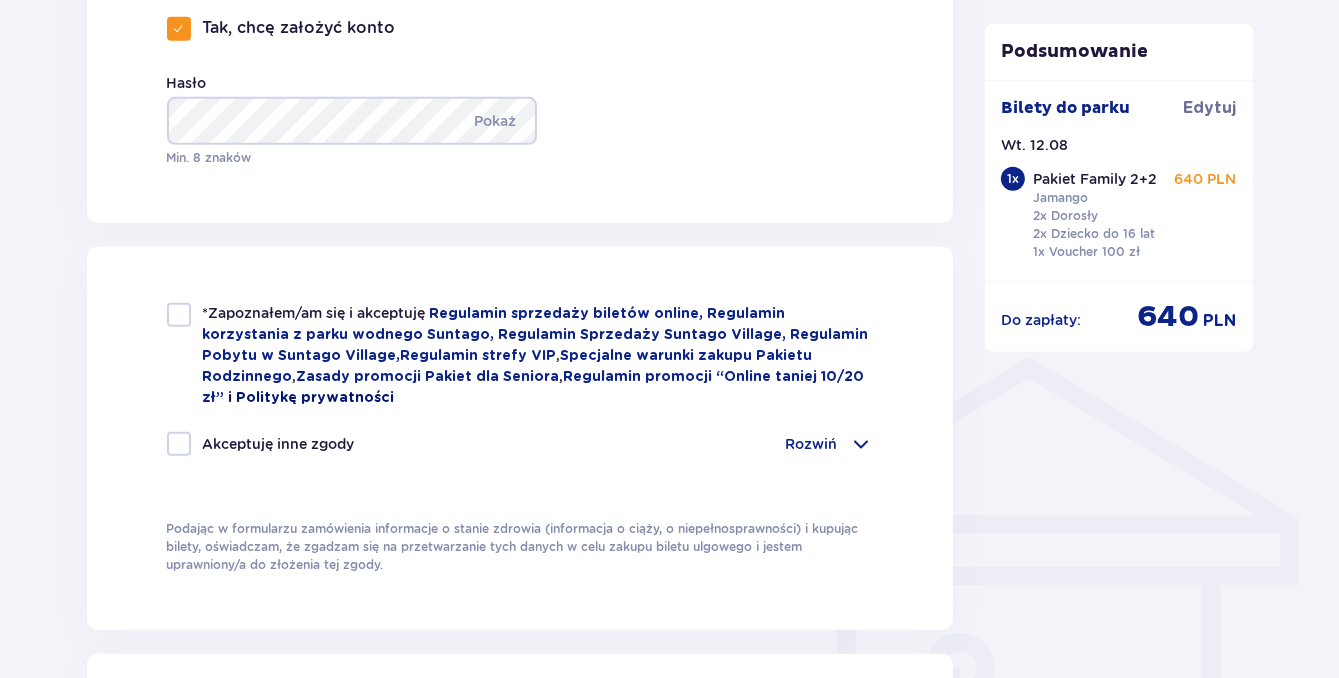 drag, startPoint x: 178, startPoint y: 305, endPoint x: 203, endPoint y: 394, distance: 92.44458 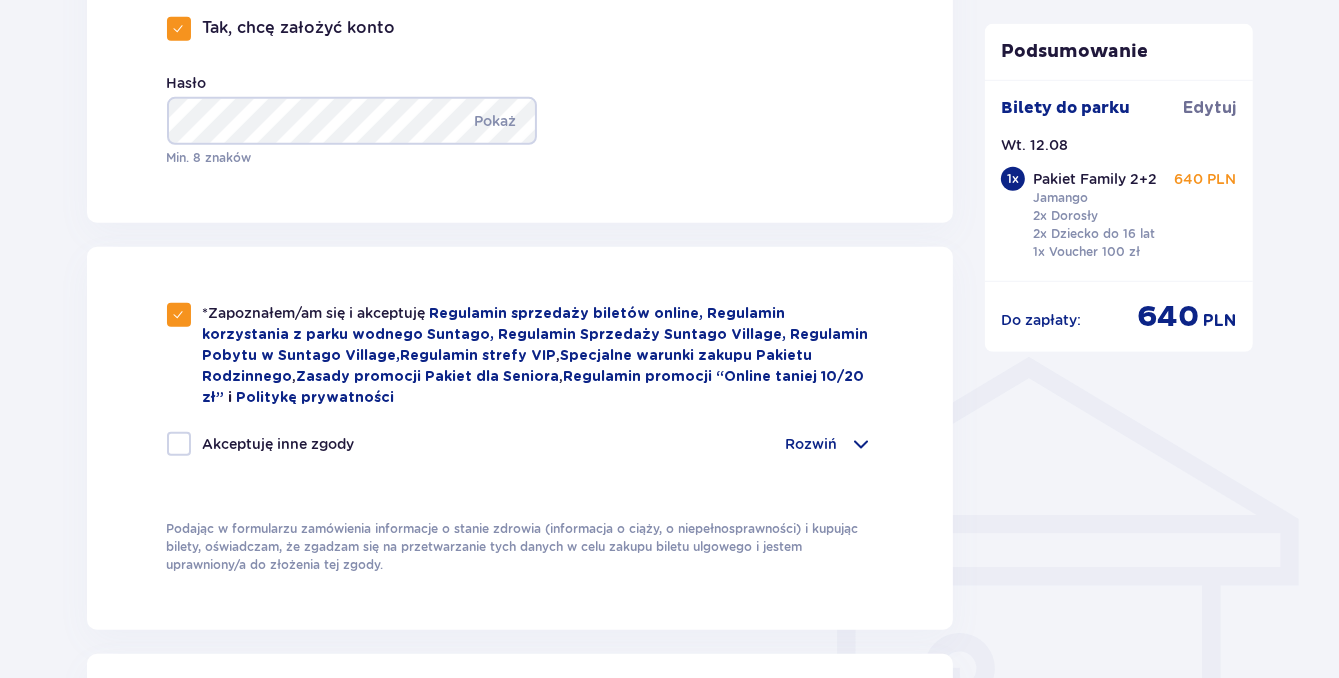 click at bounding box center [179, 444] 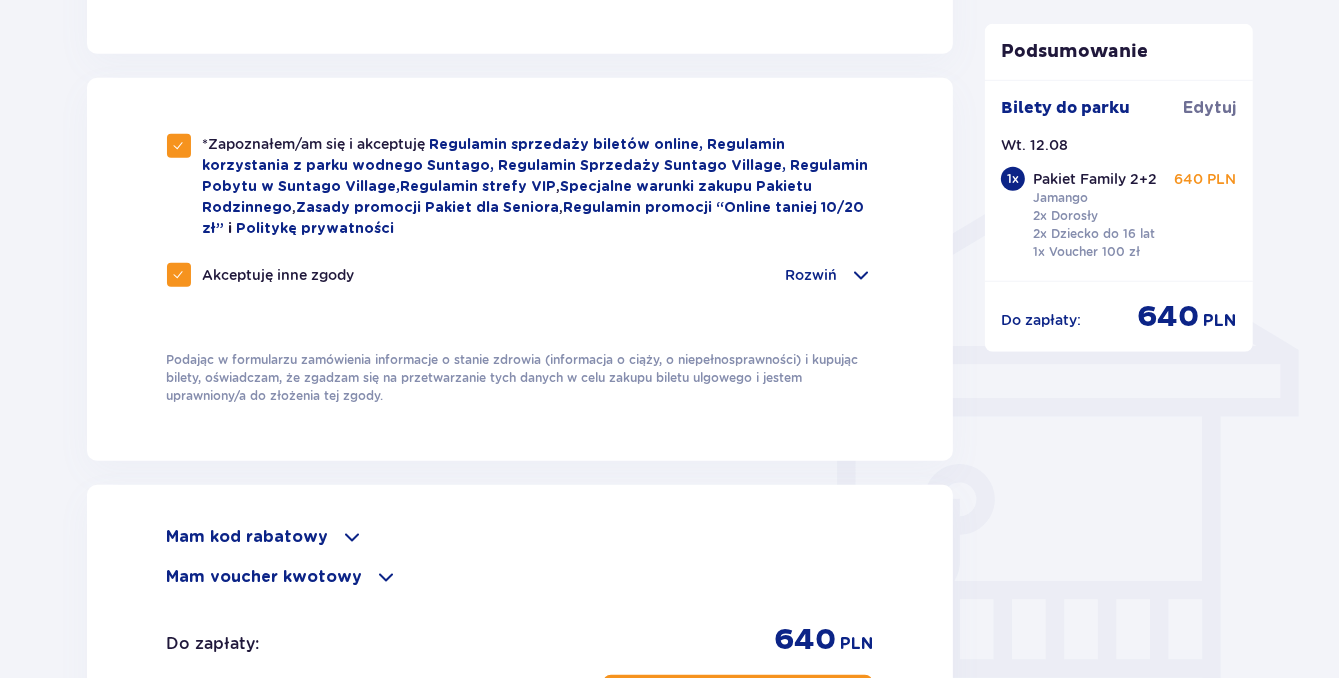 scroll, scrollTop: 1689, scrollLeft: 0, axis: vertical 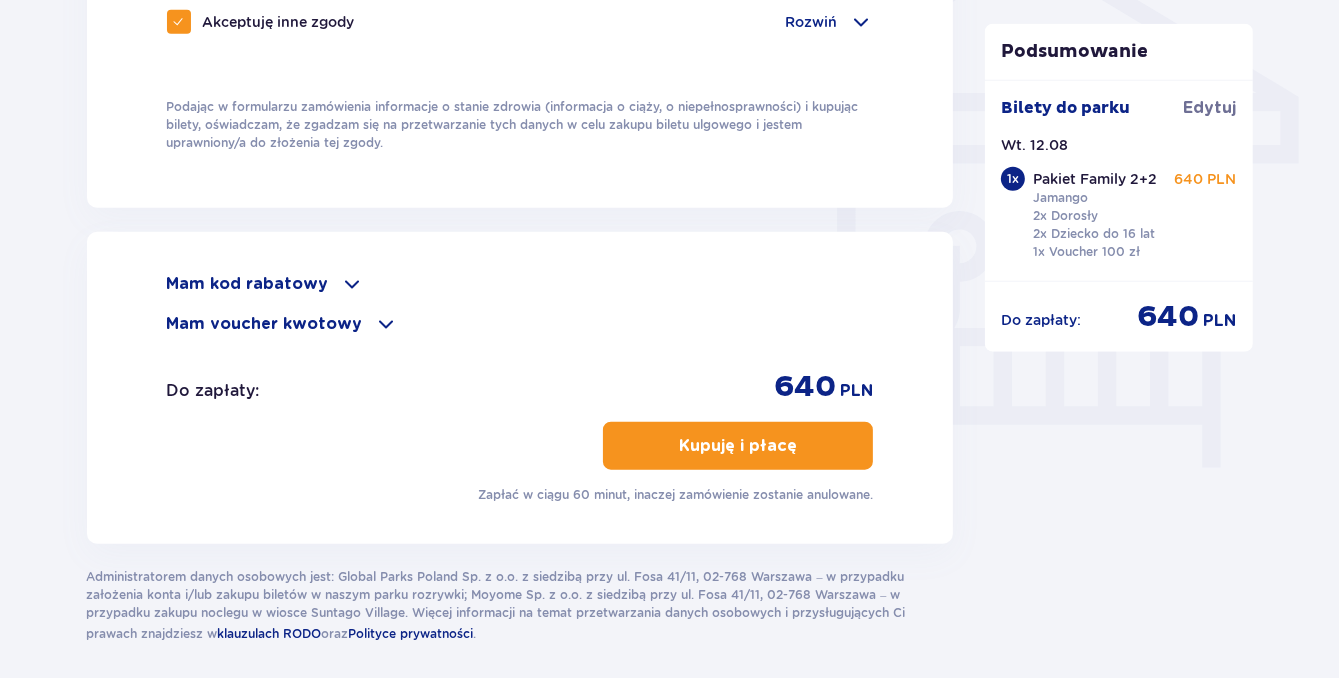 click on "Kupuję i płacę" at bounding box center (738, 446) 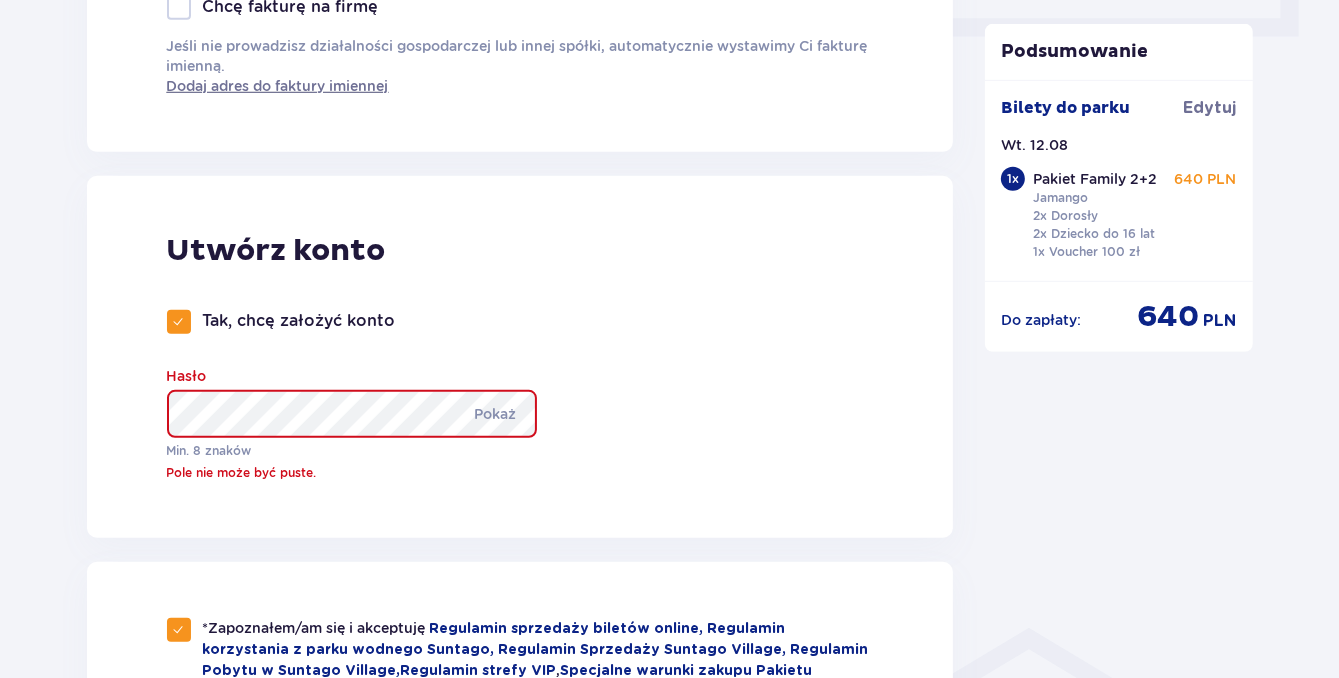scroll, scrollTop: 1056, scrollLeft: 0, axis: vertical 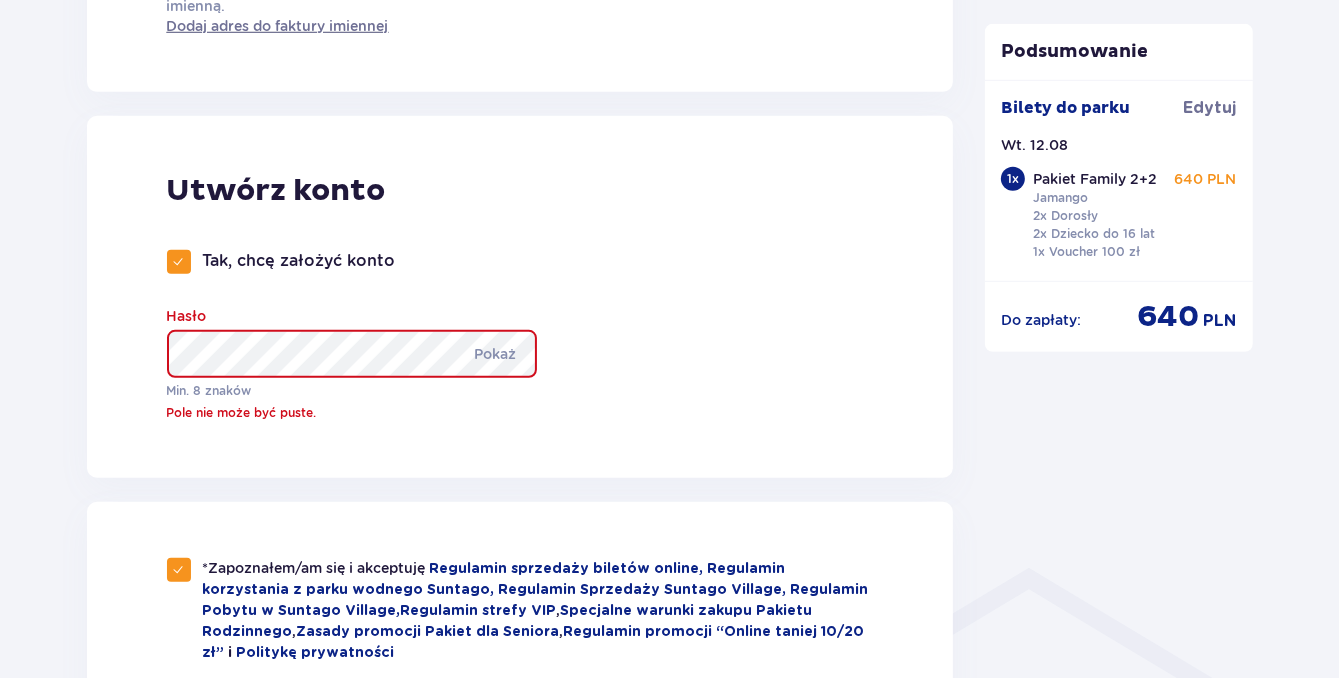click at bounding box center [179, 262] 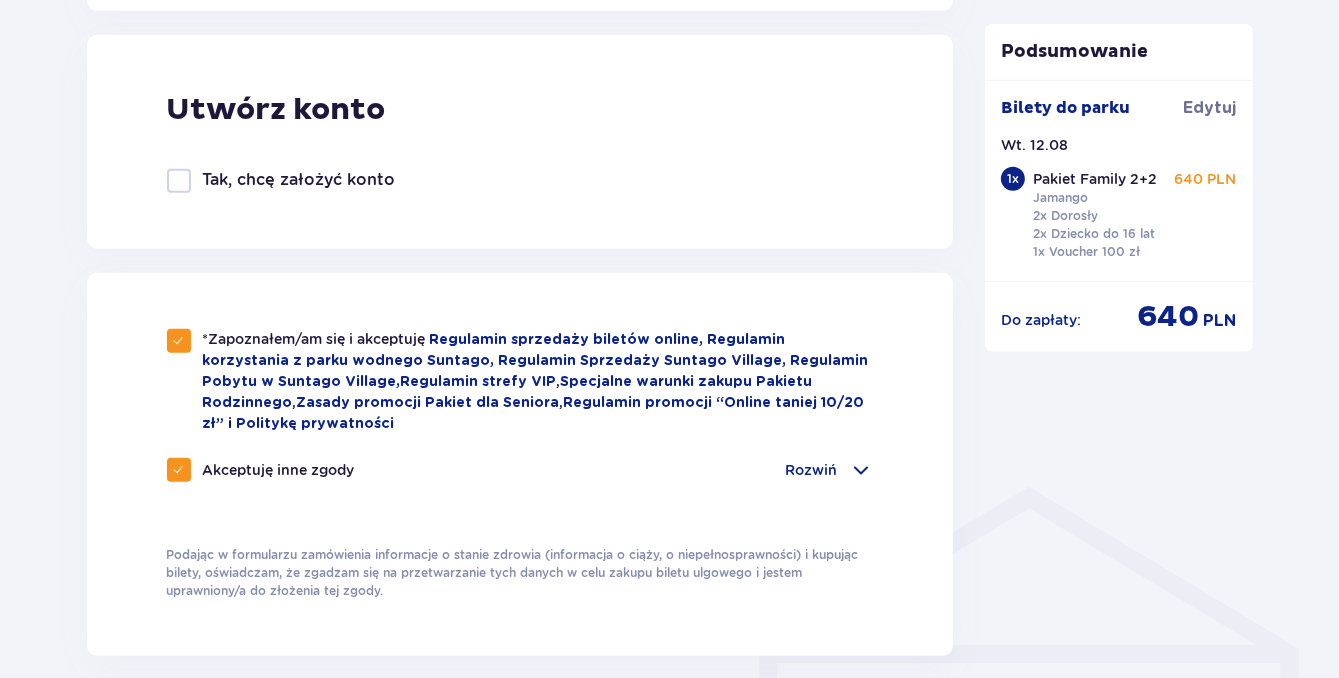 scroll, scrollTop: 1372, scrollLeft: 0, axis: vertical 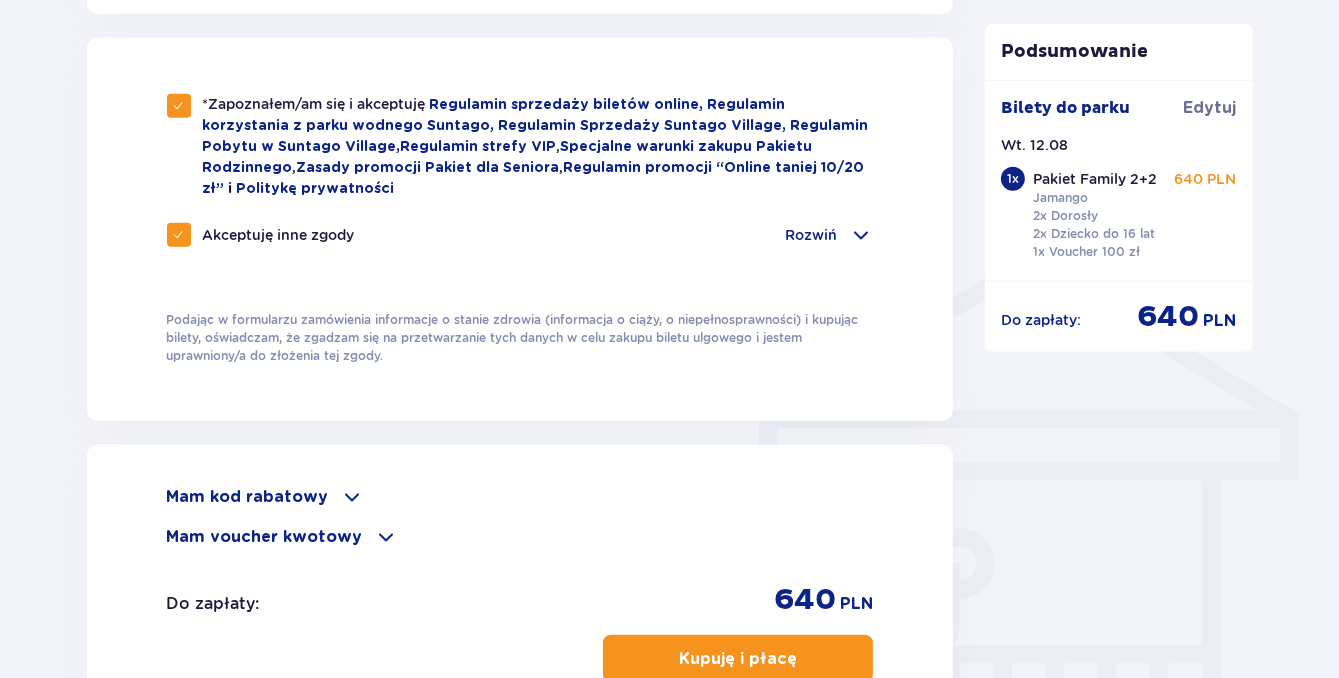 click on "Kupuję i płacę" at bounding box center [738, 659] 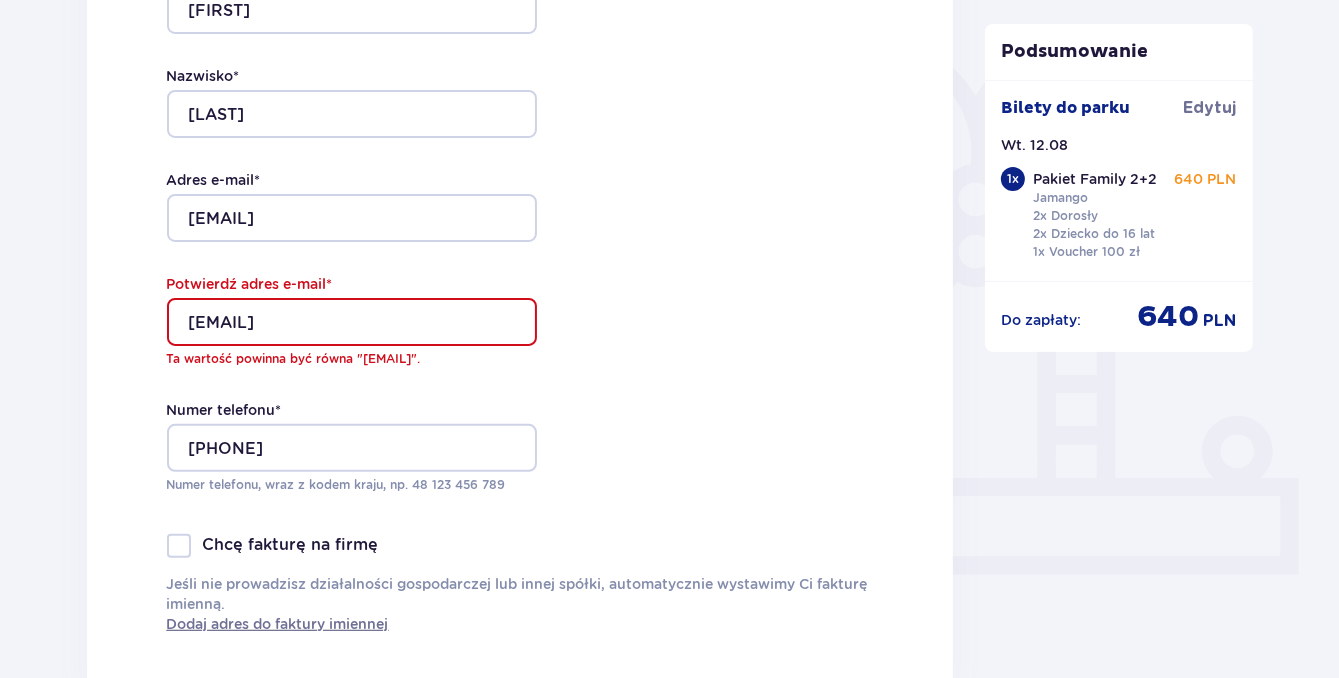scroll, scrollTop: 444, scrollLeft: 0, axis: vertical 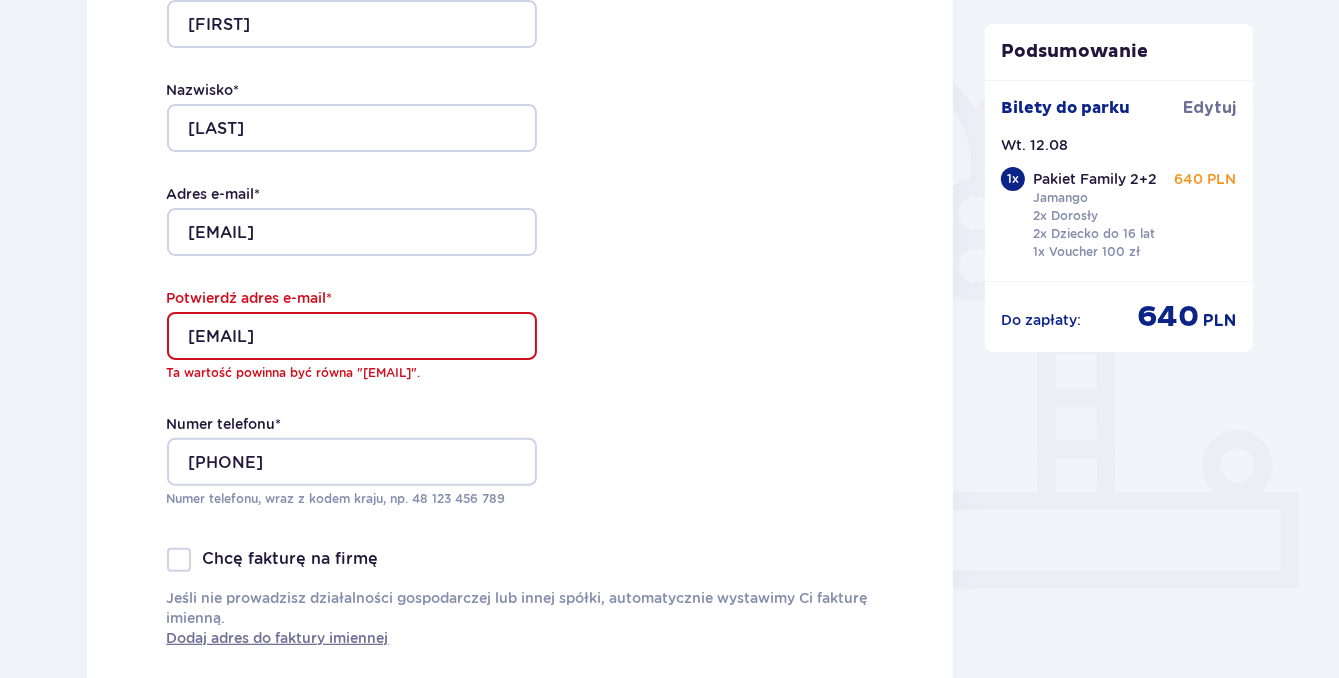 click on "JACKKJACKK1@WP.PL" at bounding box center (352, 336) 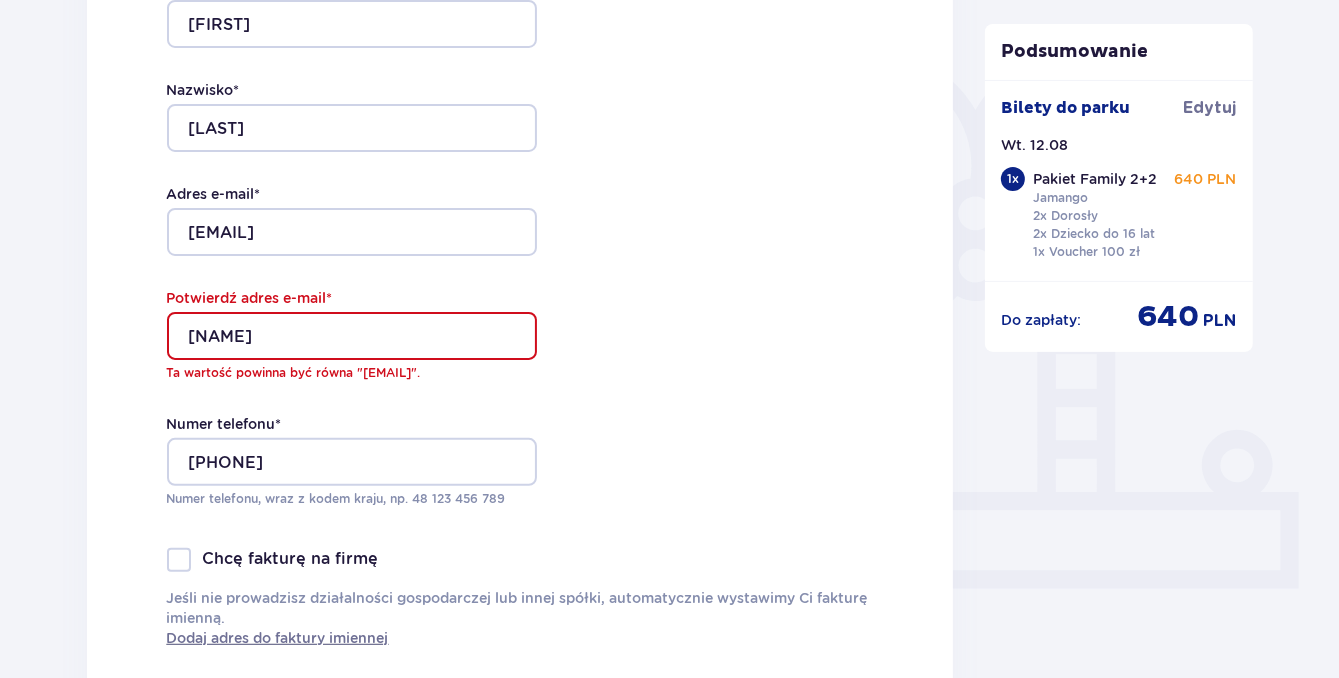 type on "J" 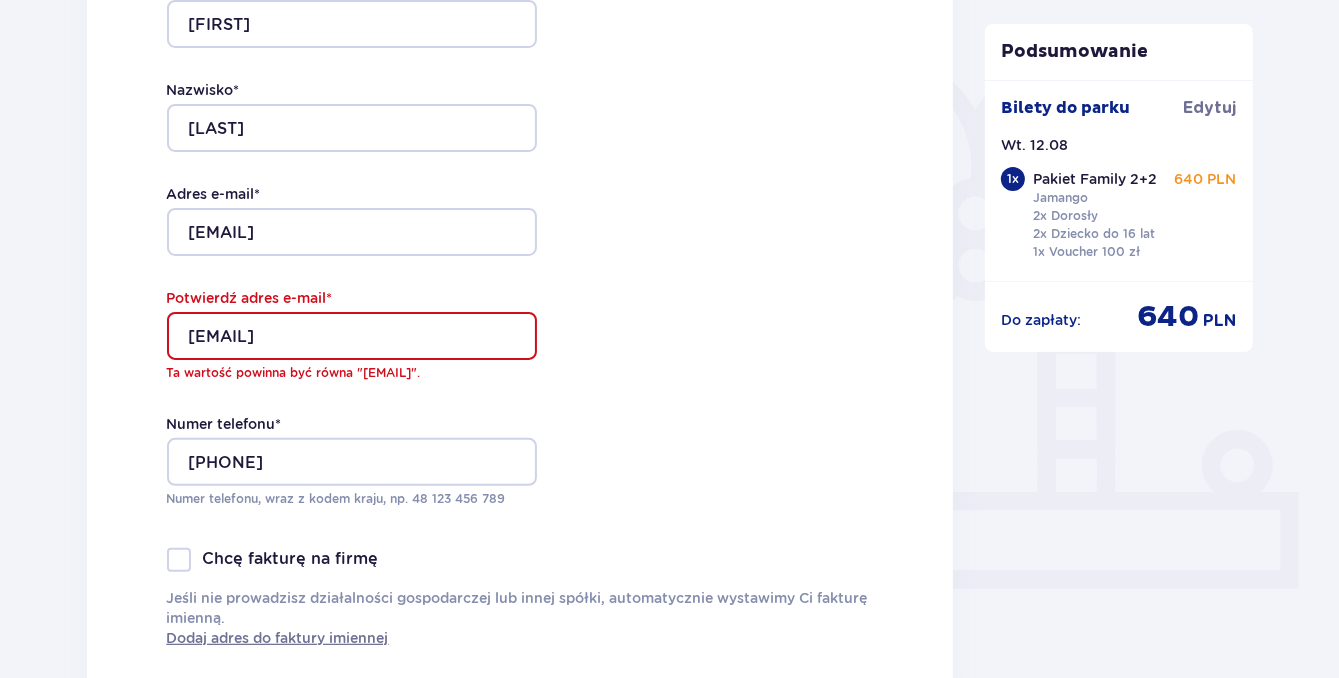 click on "JACKKJACKK1@WP.PL" at bounding box center (352, 336) 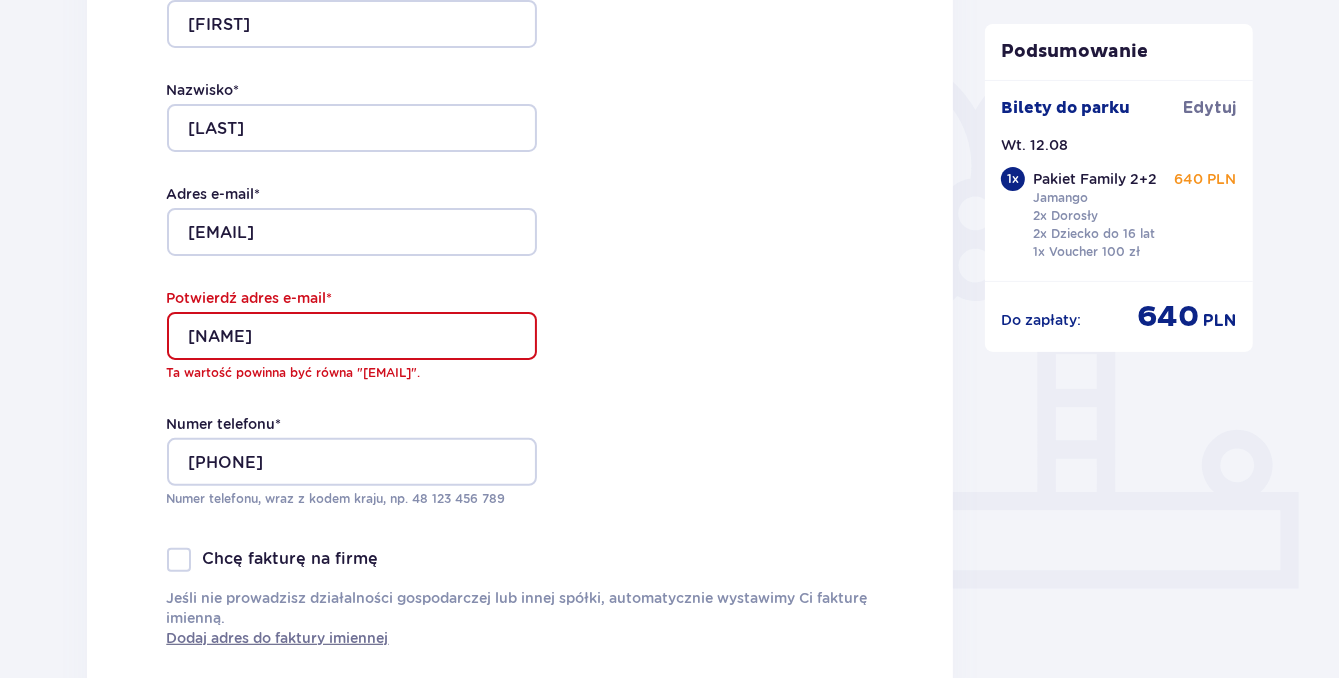 type on "J" 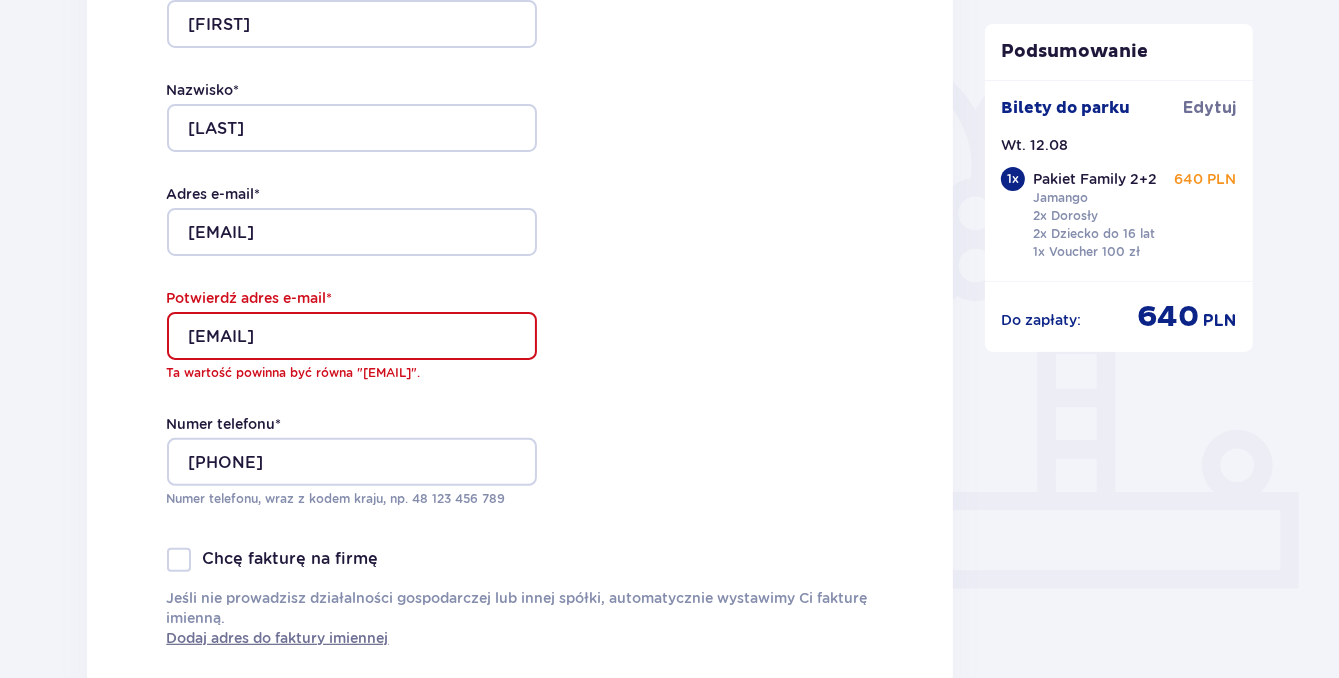 type on "[USERNAME]@[EXAMPLE.COM]" 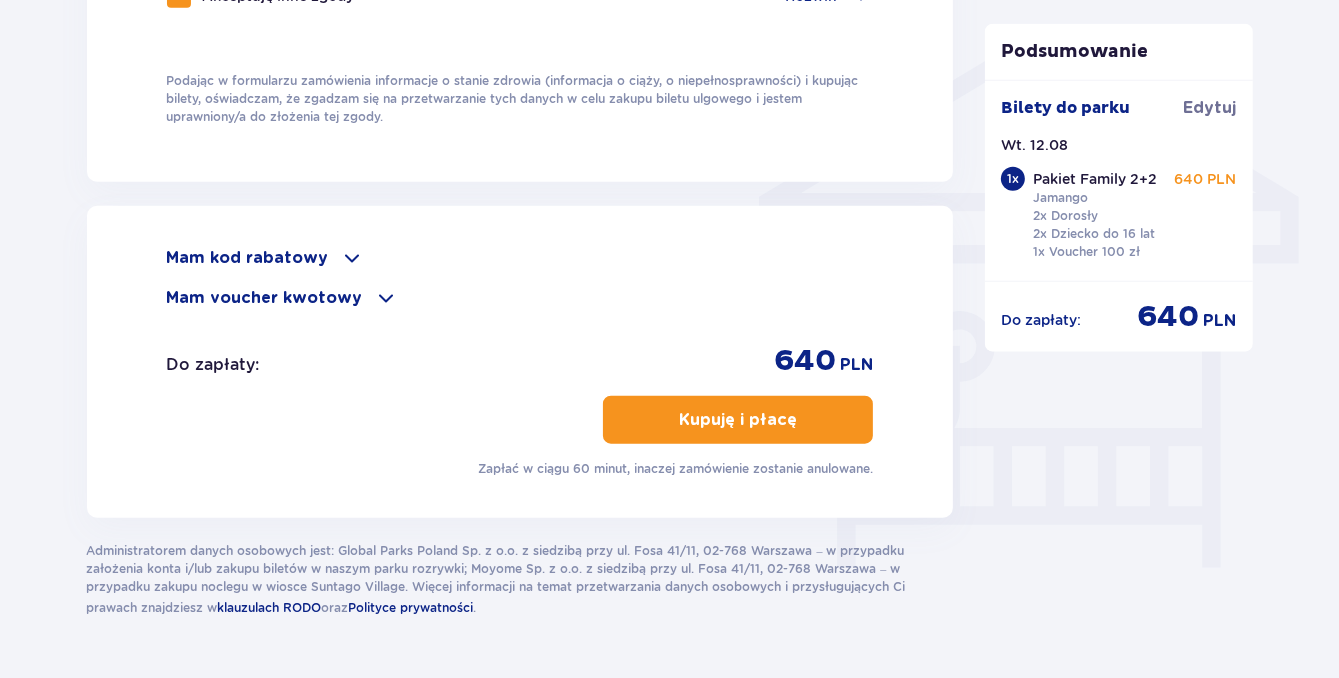 scroll, scrollTop: 1606, scrollLeft: 0, axis: vertical 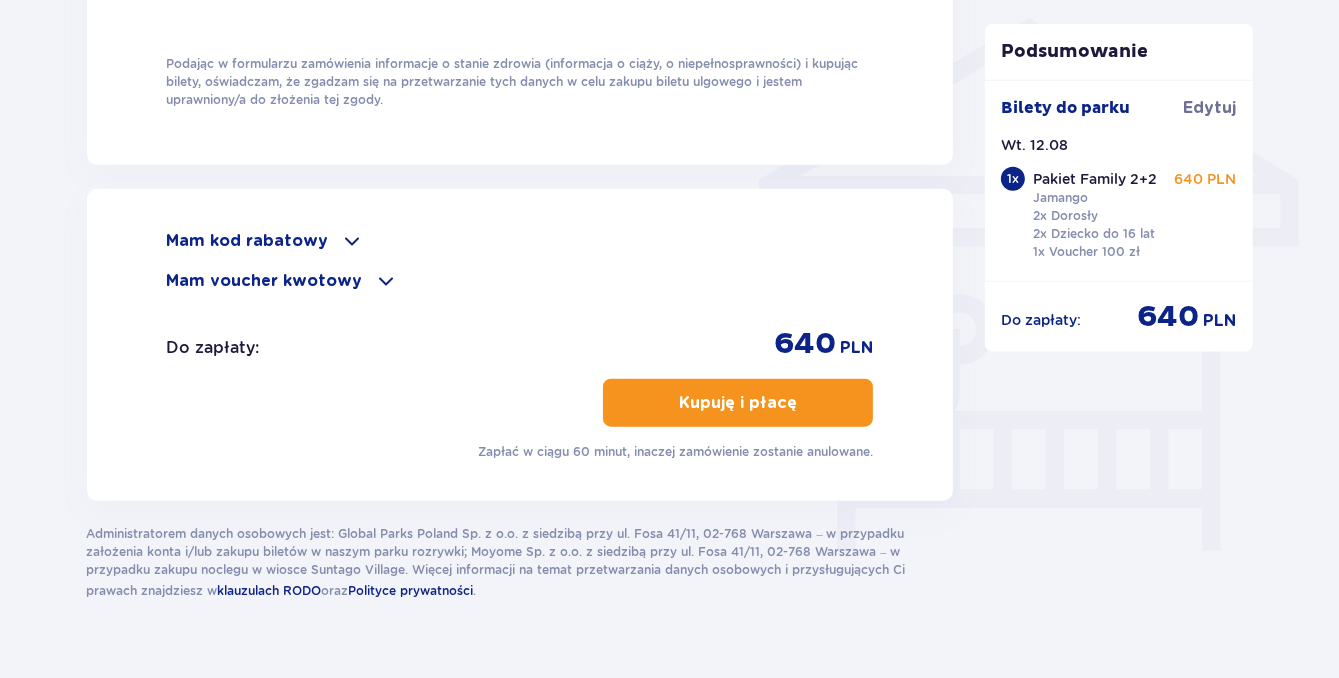 click on "Kupuję i płacę" at bounding box center (738, 403) 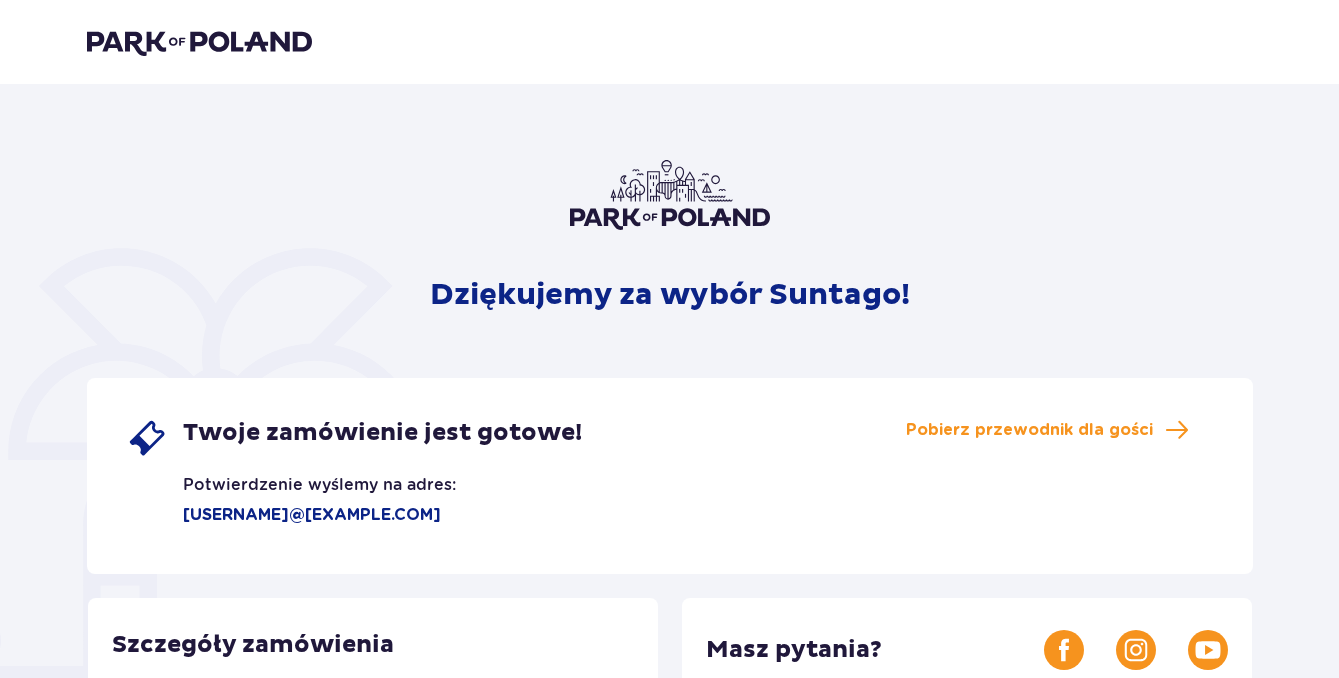 scroll, scrollTop: 0, scrollLeft: 0, axis: both 